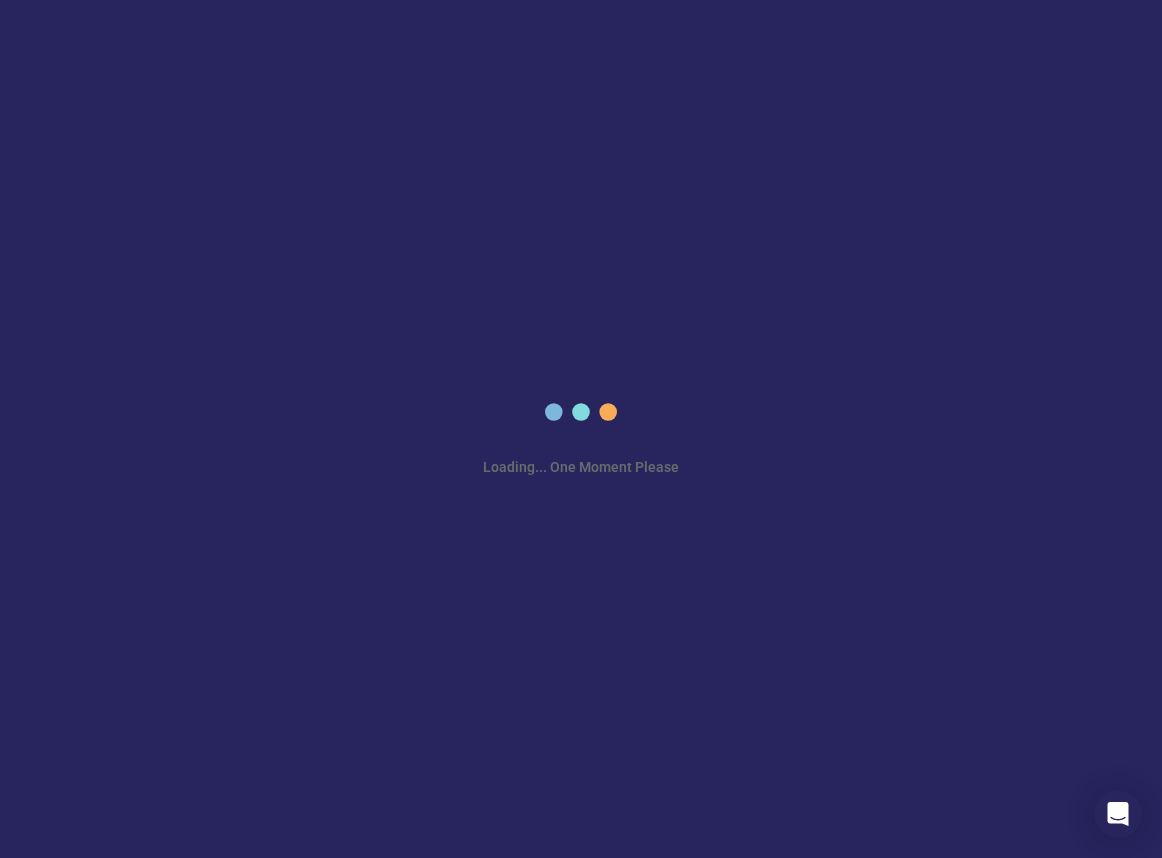 scroll, scrollTop: 0, scrollLeft: 0, axis: both 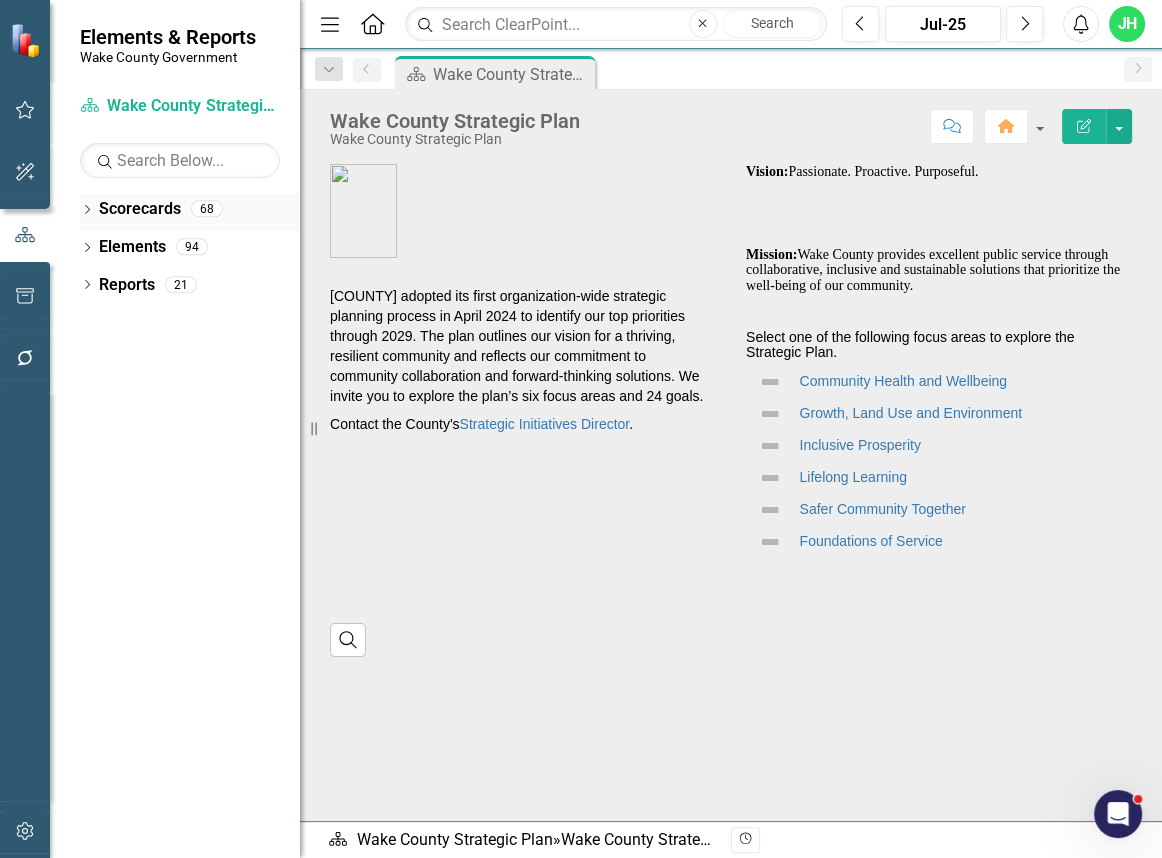 click on "Dropdown" 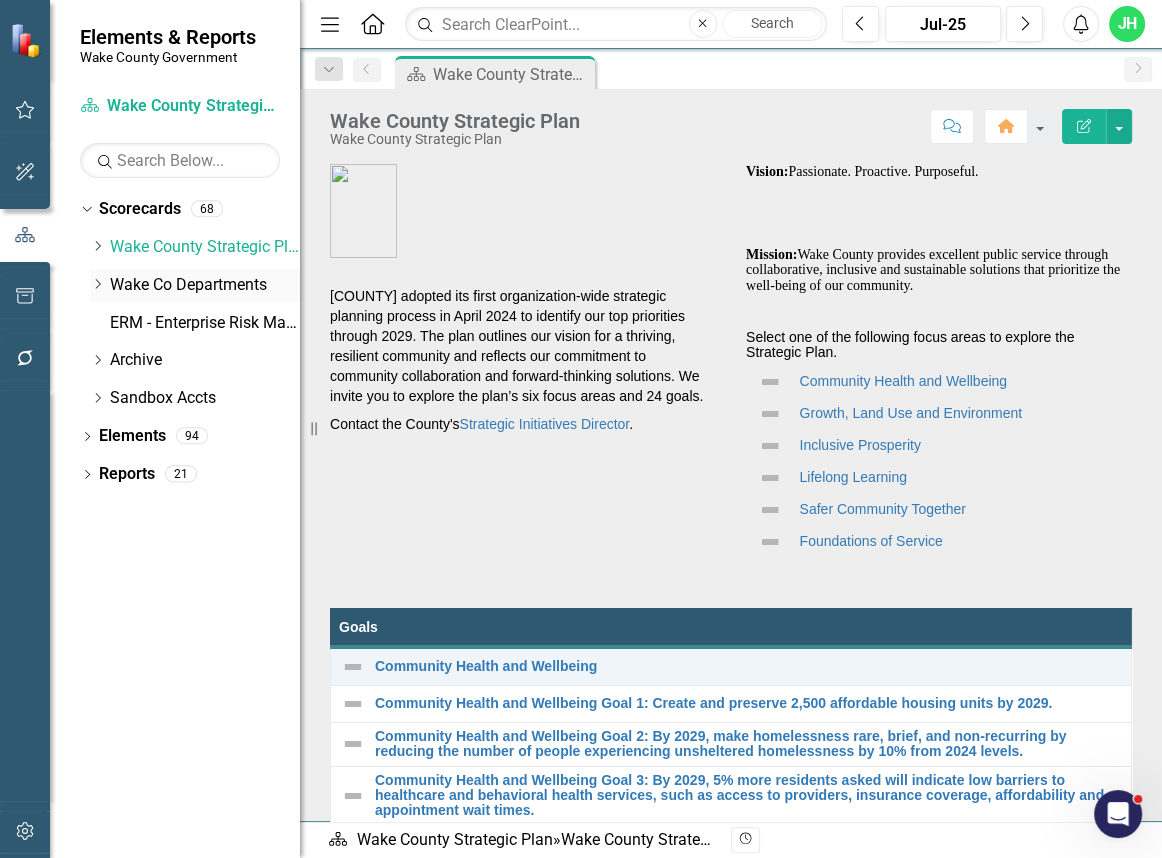 click on "Dropdown" at bounding box center [97, 285] 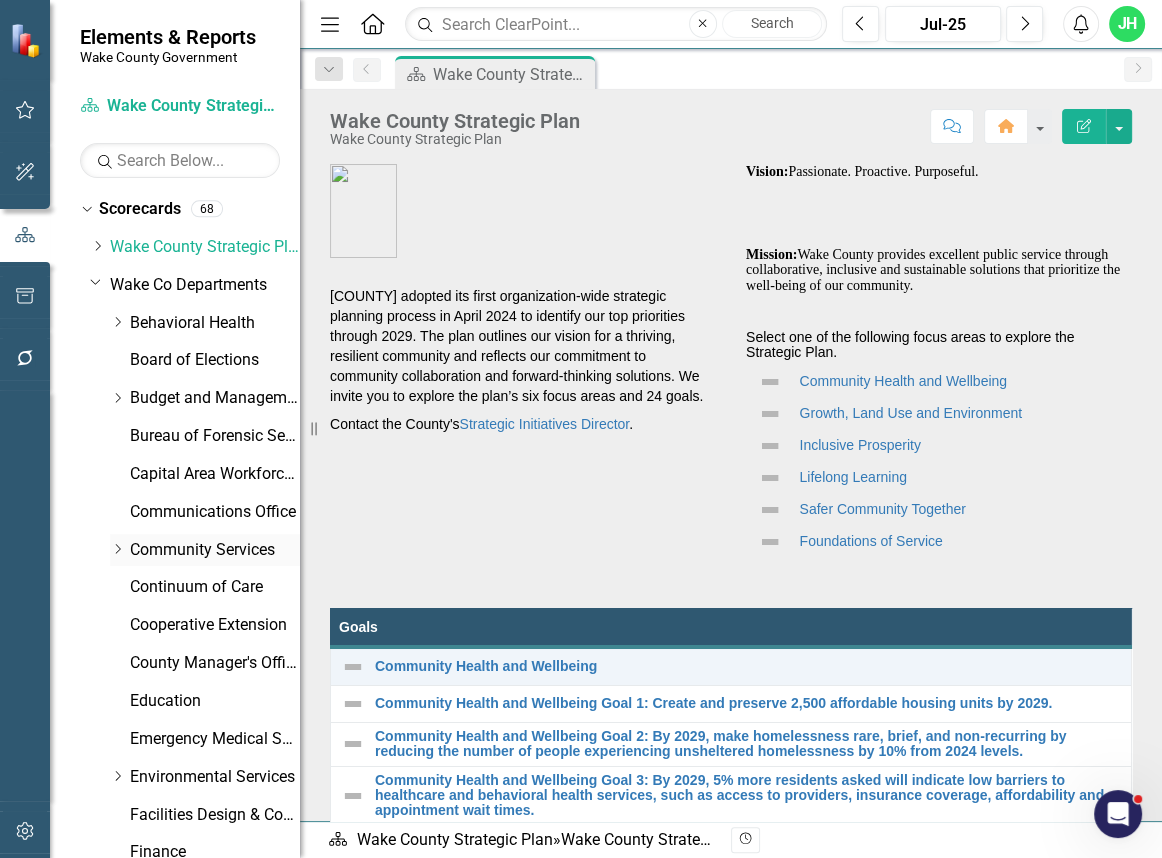 click on "Dropdown Community Services" at bounding box center [205, 550] 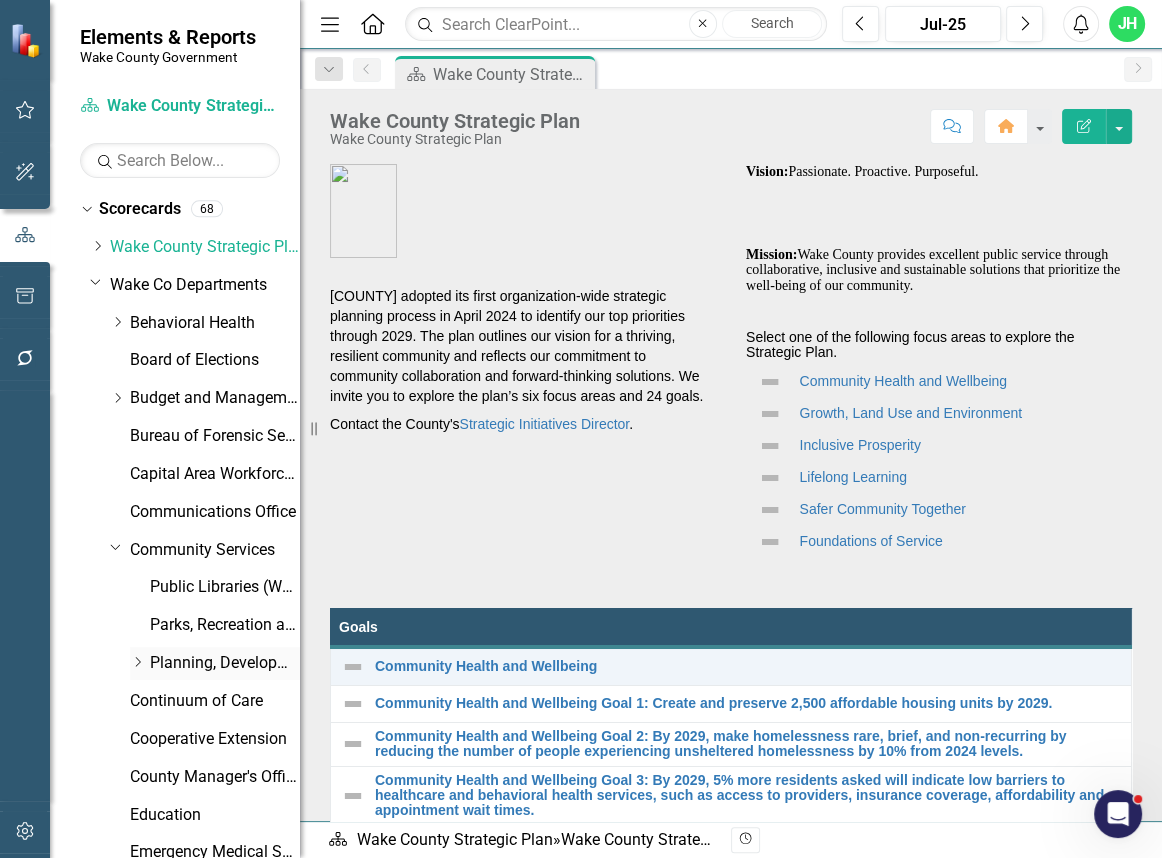 click on "Dropdown" 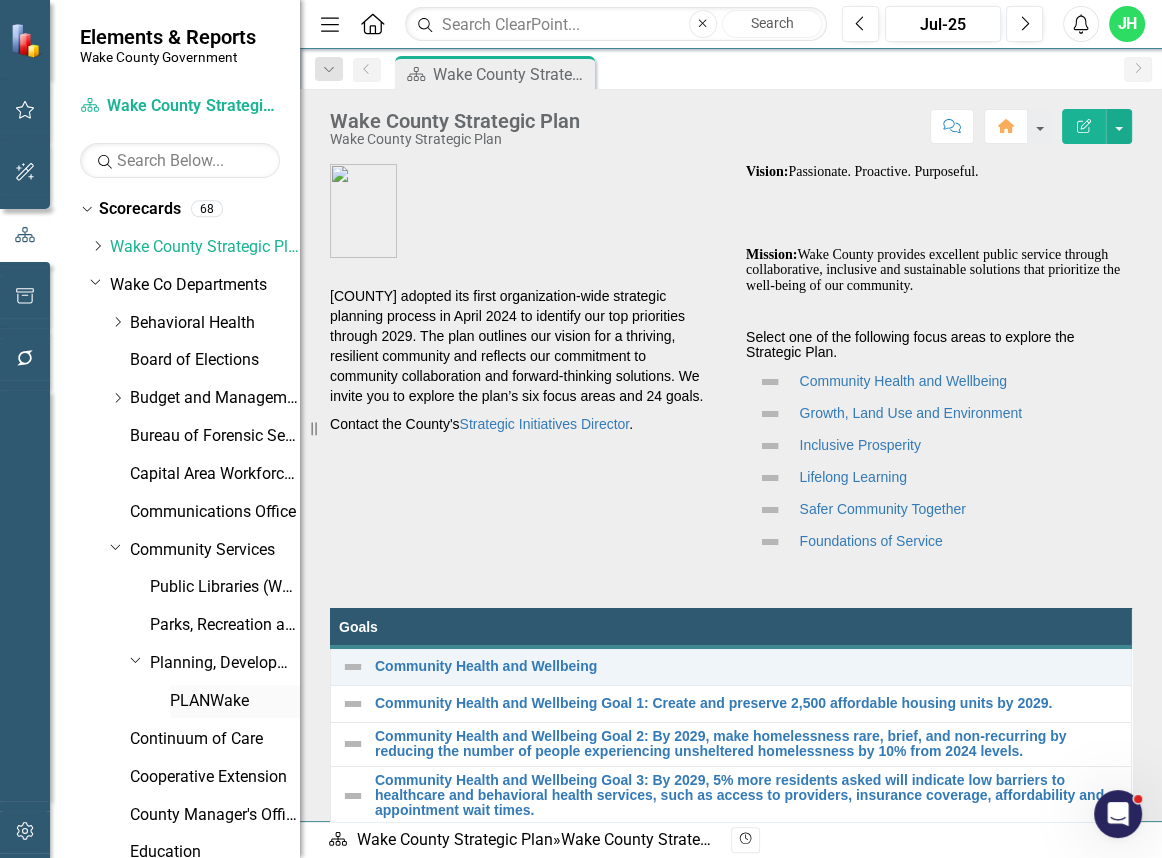 click on "PLANWake" at bounding box center [235, 701] 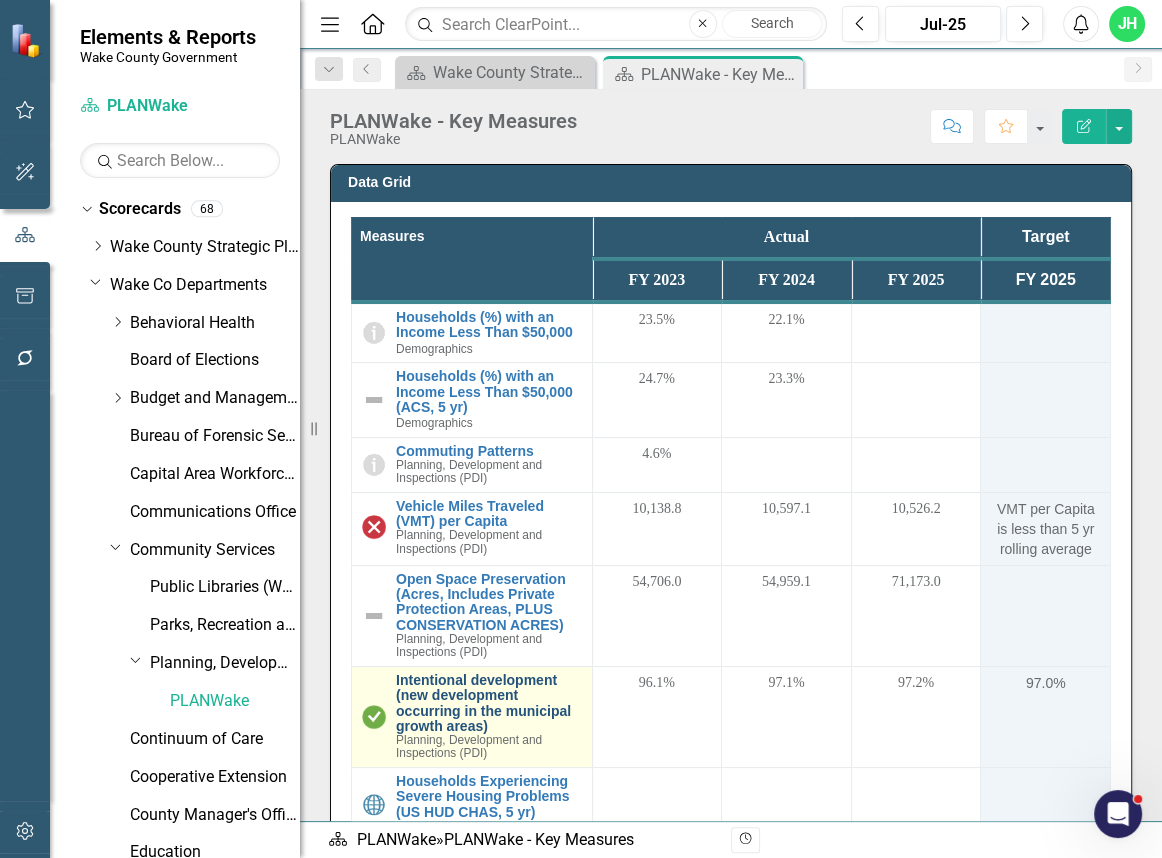 click on "Intentional development (new development occurring in the municipal growth areas)" at bounding box center [489, 704] 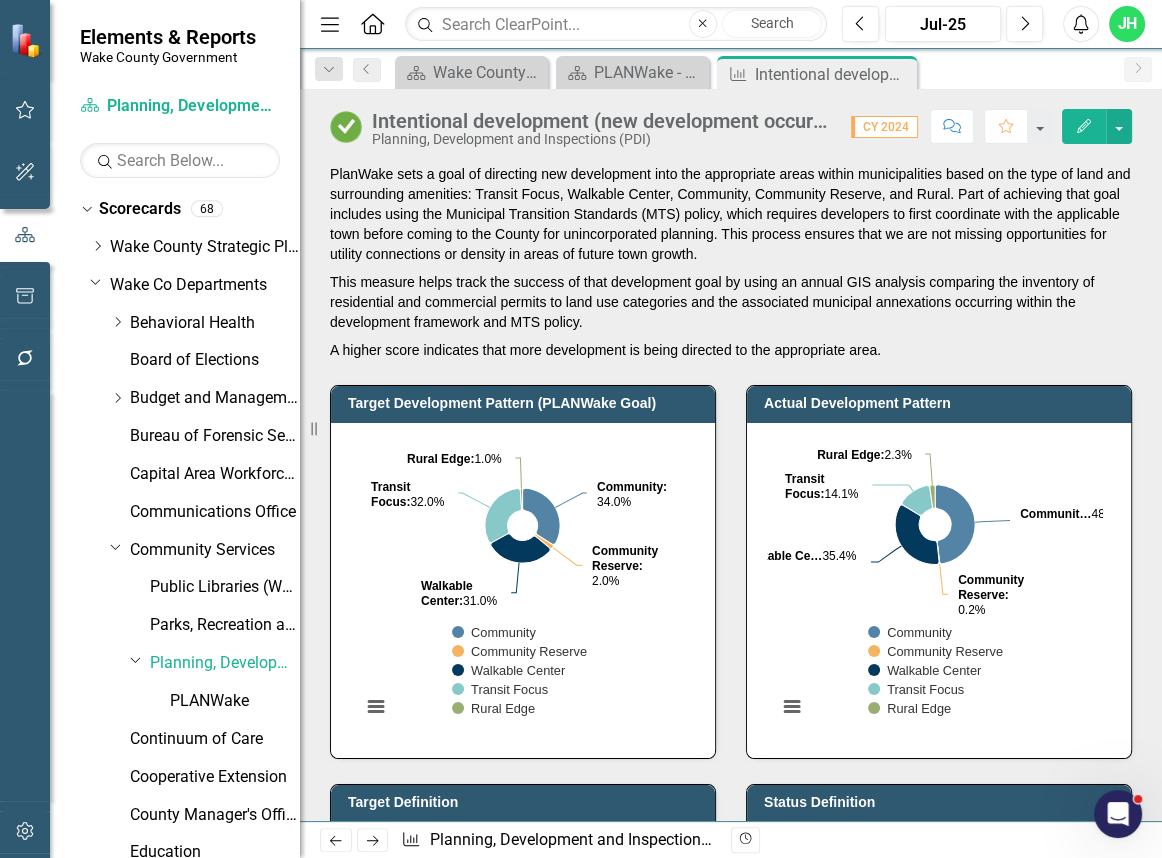 click on "Menu" at bounding box center [330, 24] 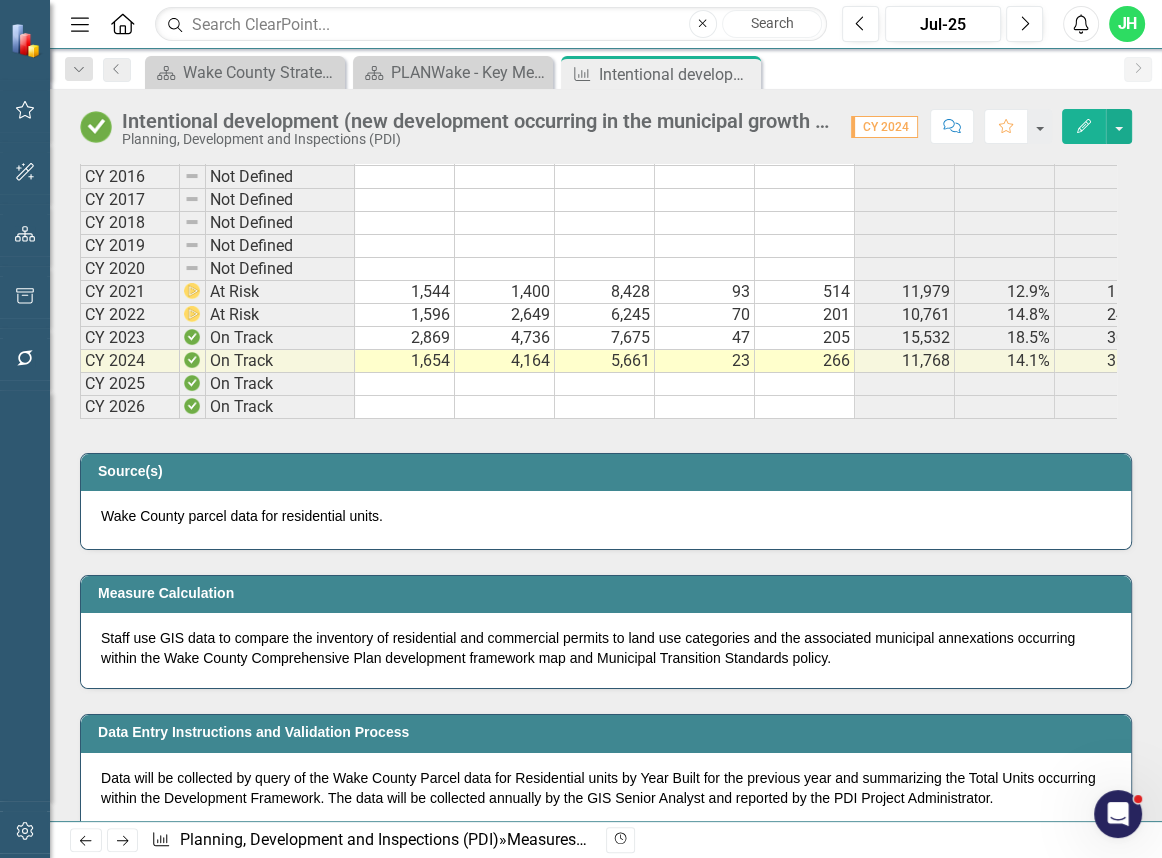 scroll, scrollTop: 1272, scrollLeft: 0, axis: vertical 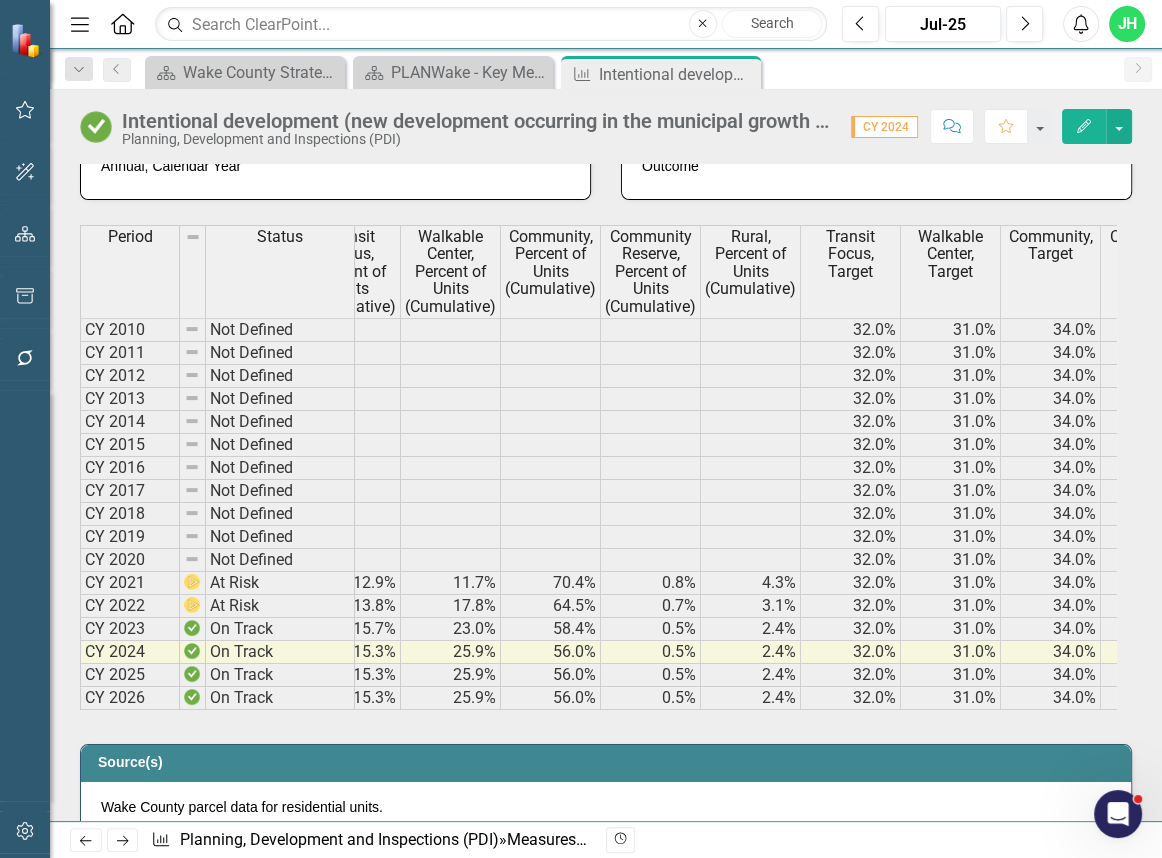 click on "Menu" 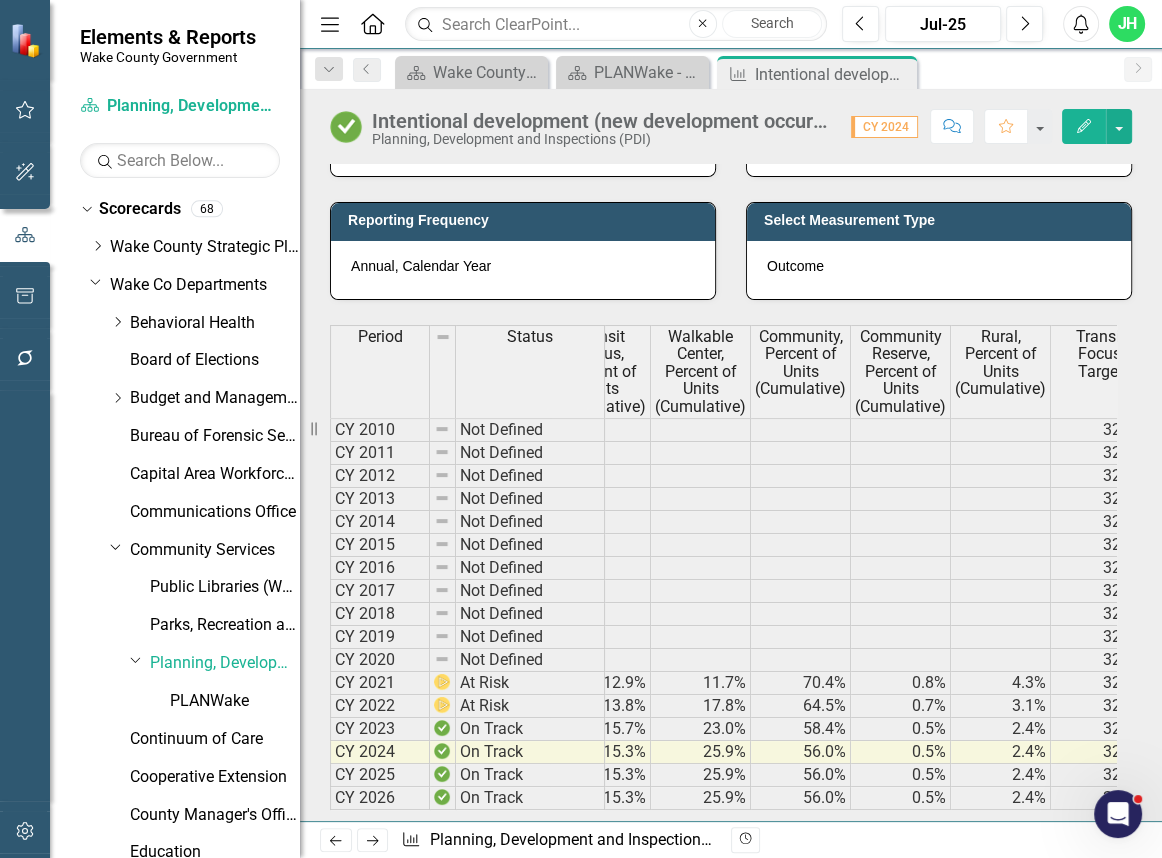 scroll, scrollTop: 1100, scrollLeft: 0, axis: vertical 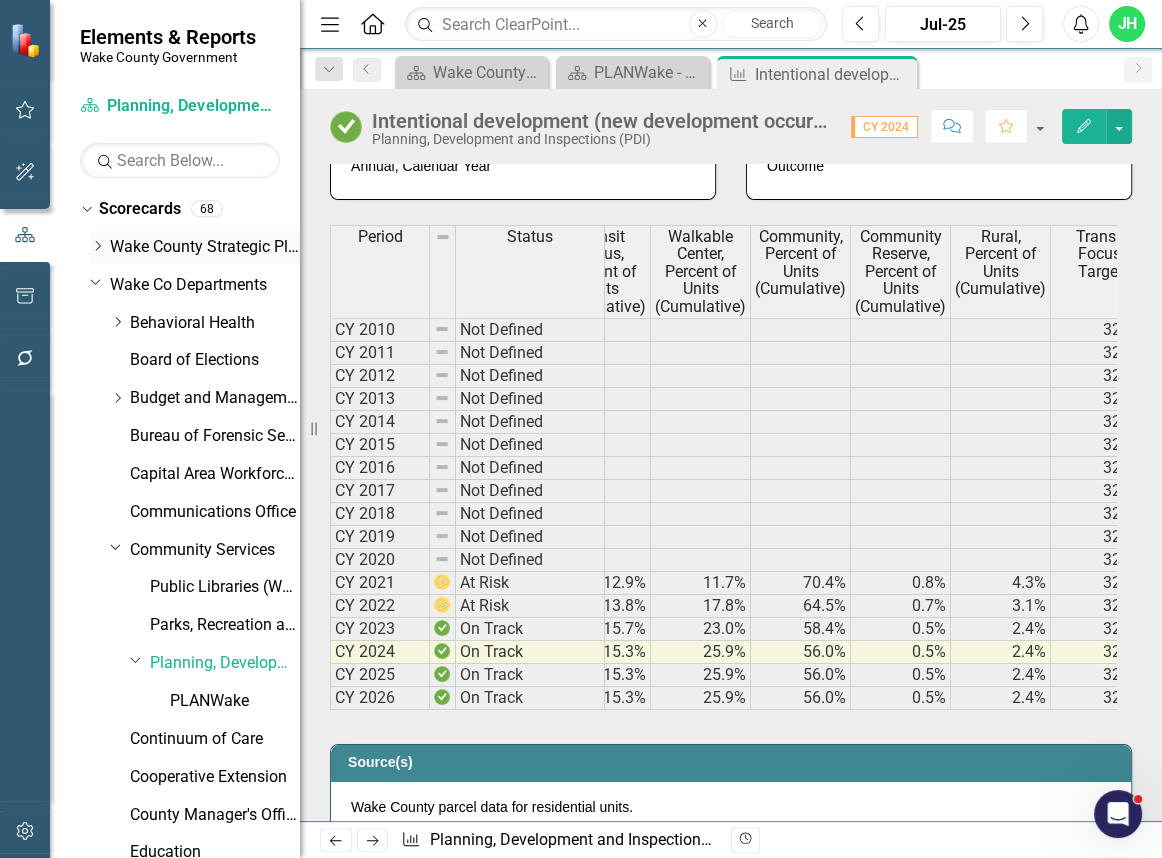 click on "Dropdown" 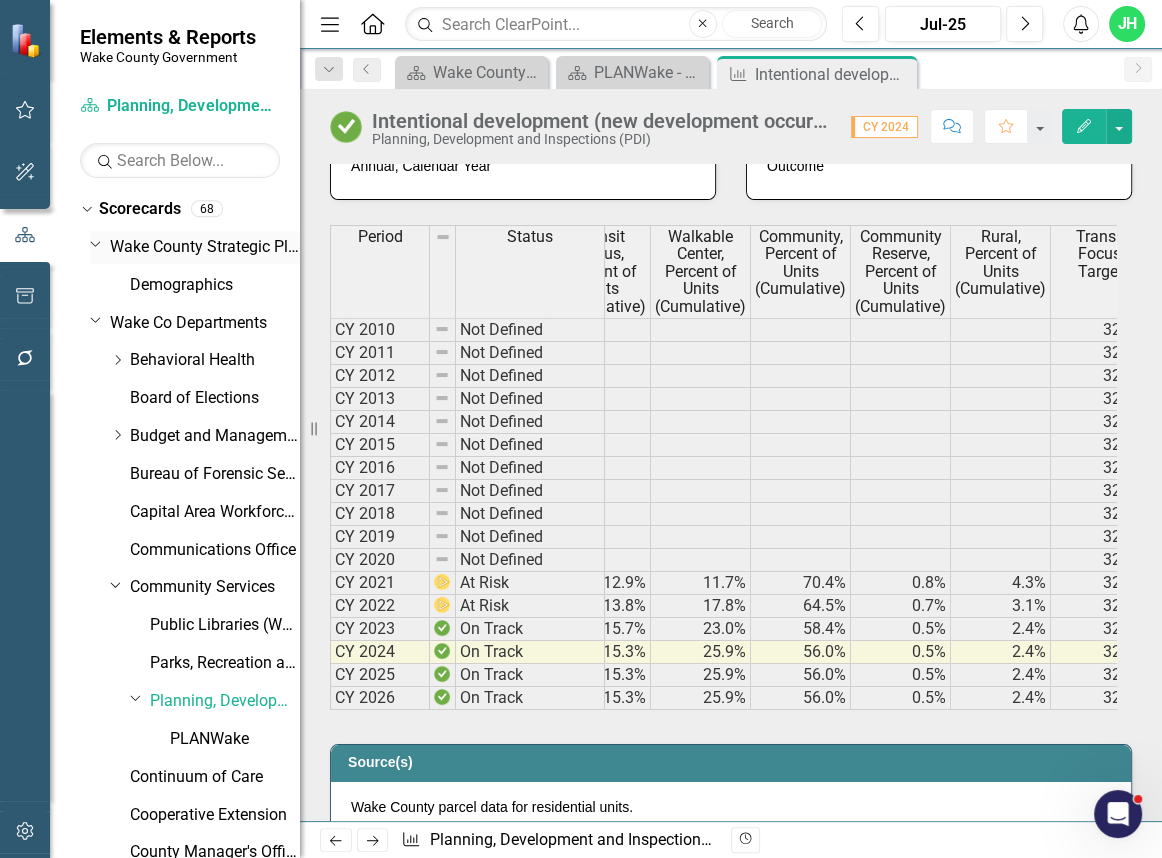 click on "Wake County Strategic Plan" at bounding box center [205, 247] 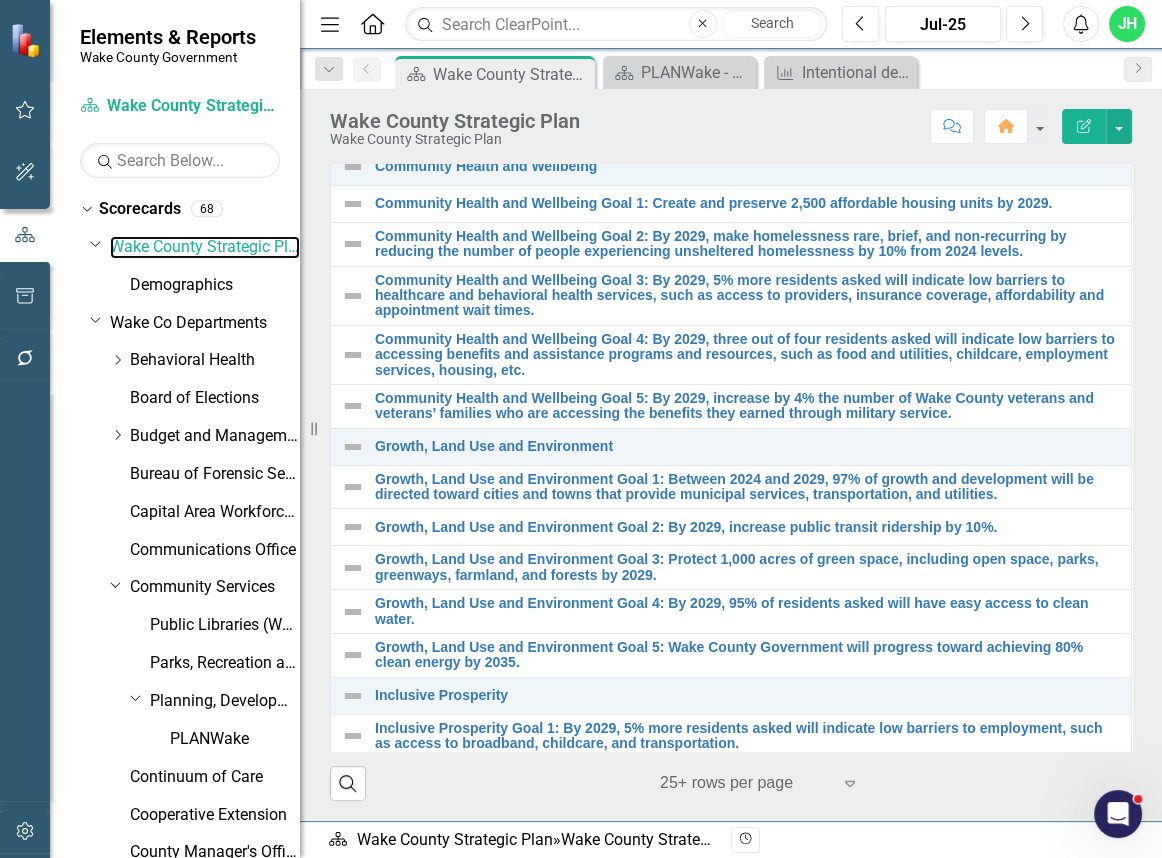scroll, scrollTop: 420, scrollLeft: 0, axis: vertical 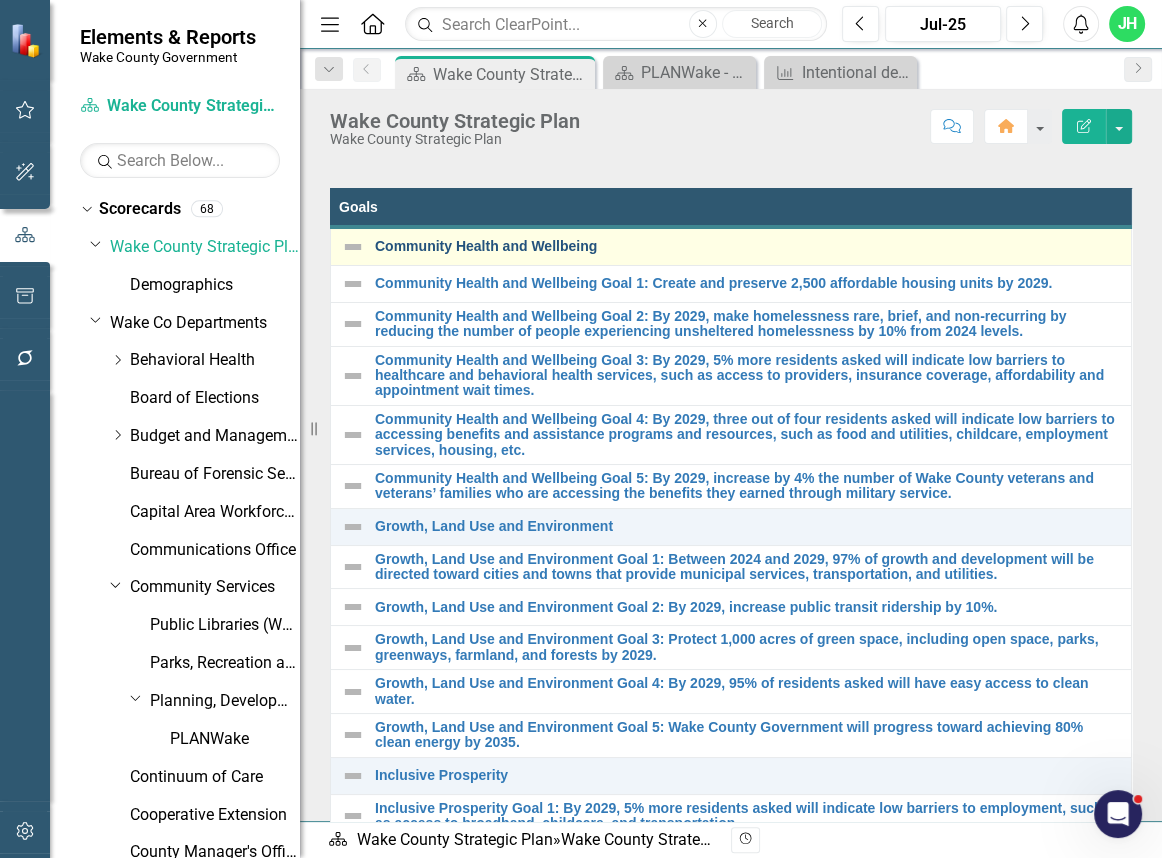 click on "Community Health and Wellbeing" at bounding box center (748, 246) 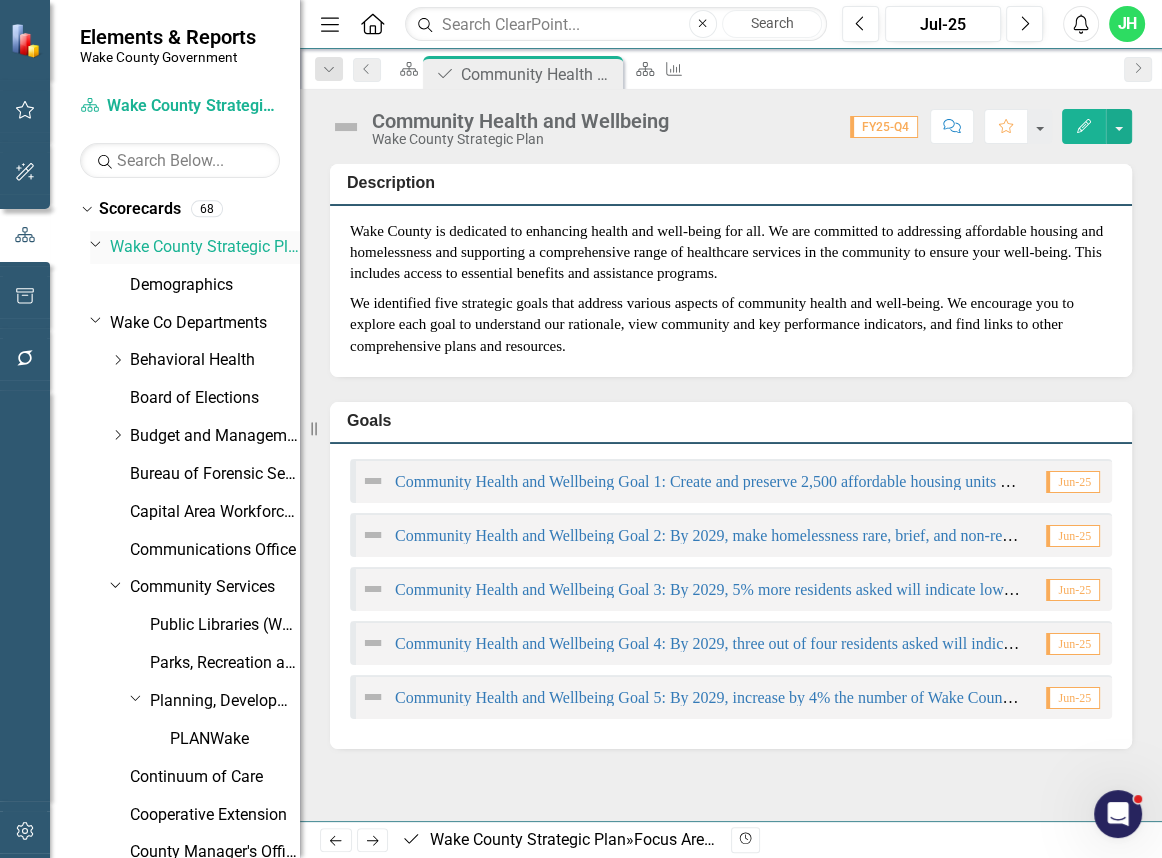 click on "Wake County Strategic Plan" at bounding box center [205, 247] 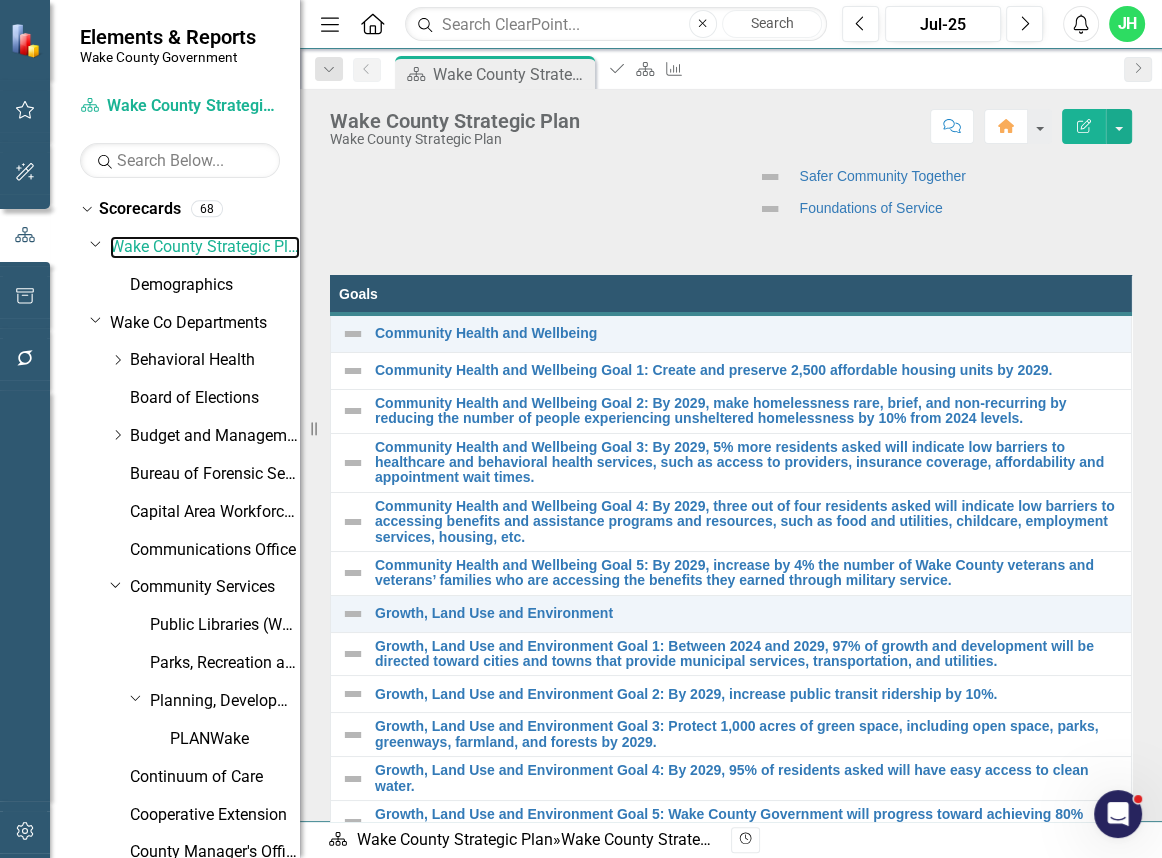 scroll, scrollTop: 510, scrollLeft: 0, axis: vertical 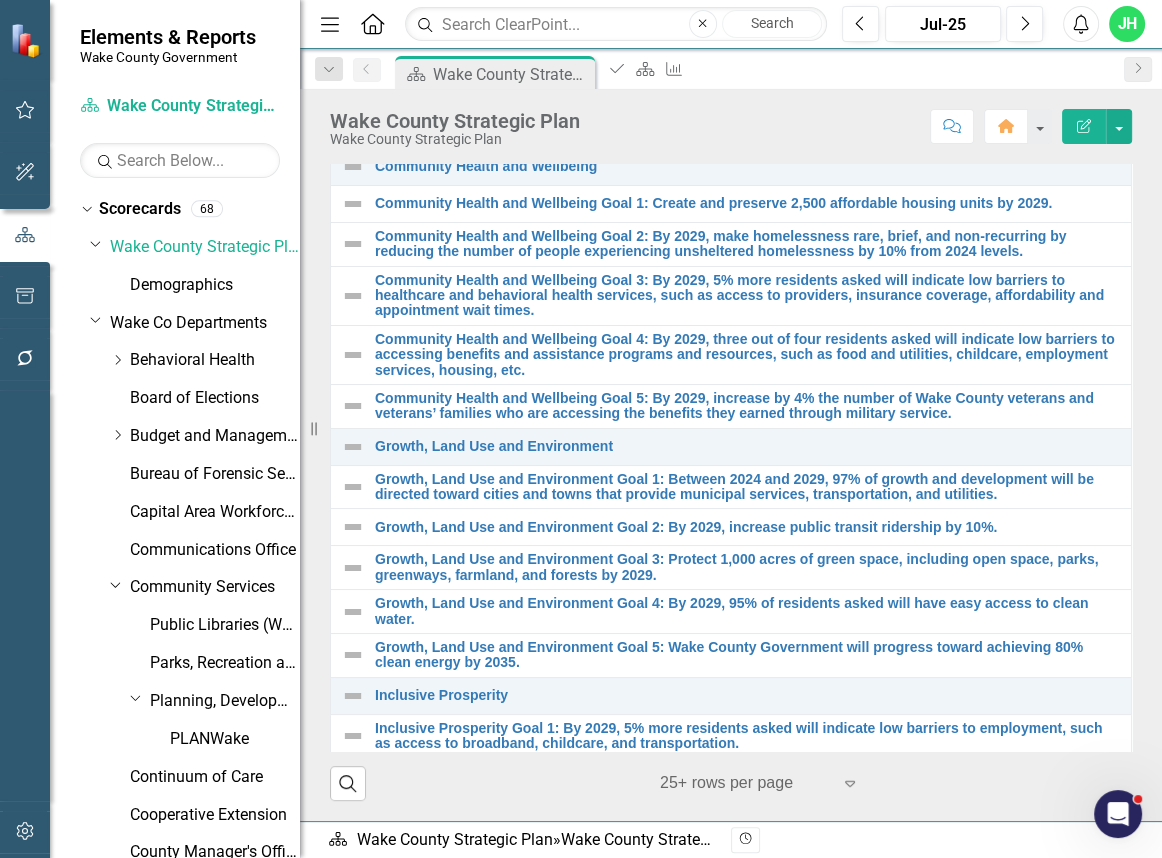 click on "Menu" 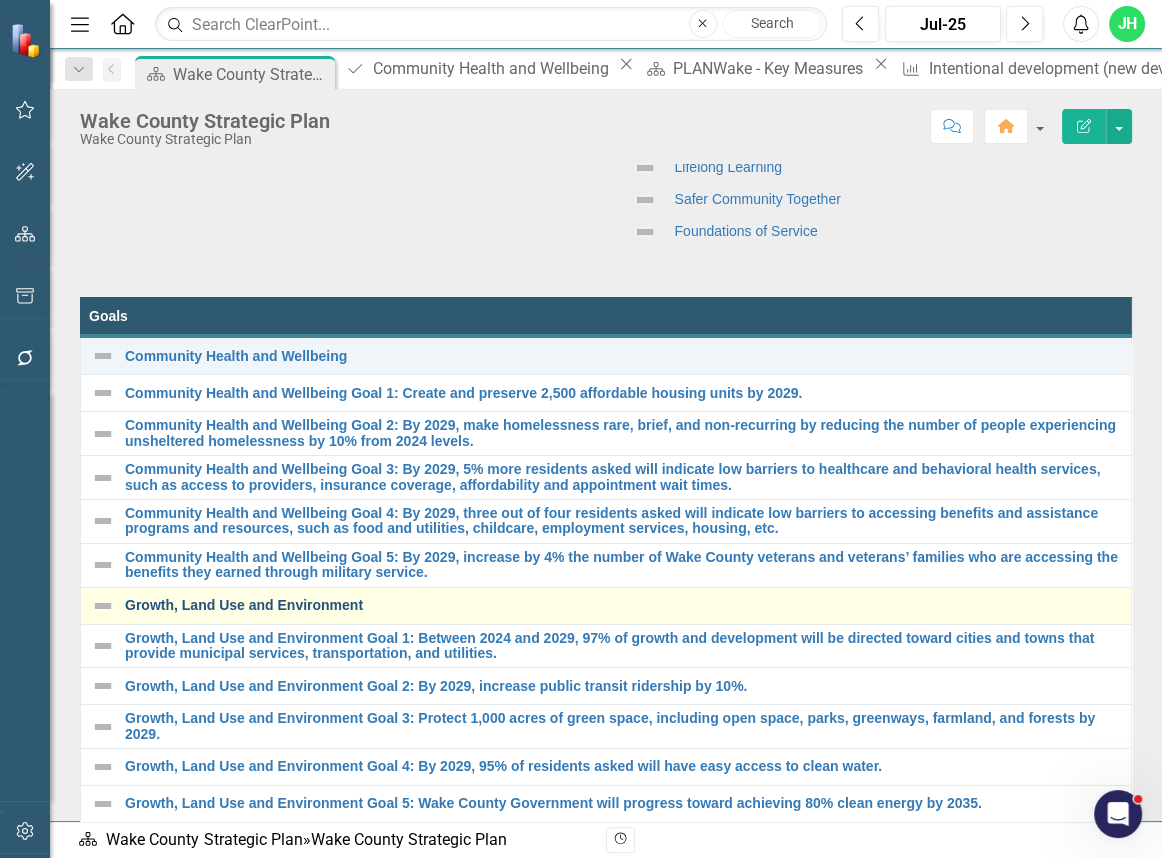 scroll, scrollTop: 0, scrollLeft: 0, axis: both 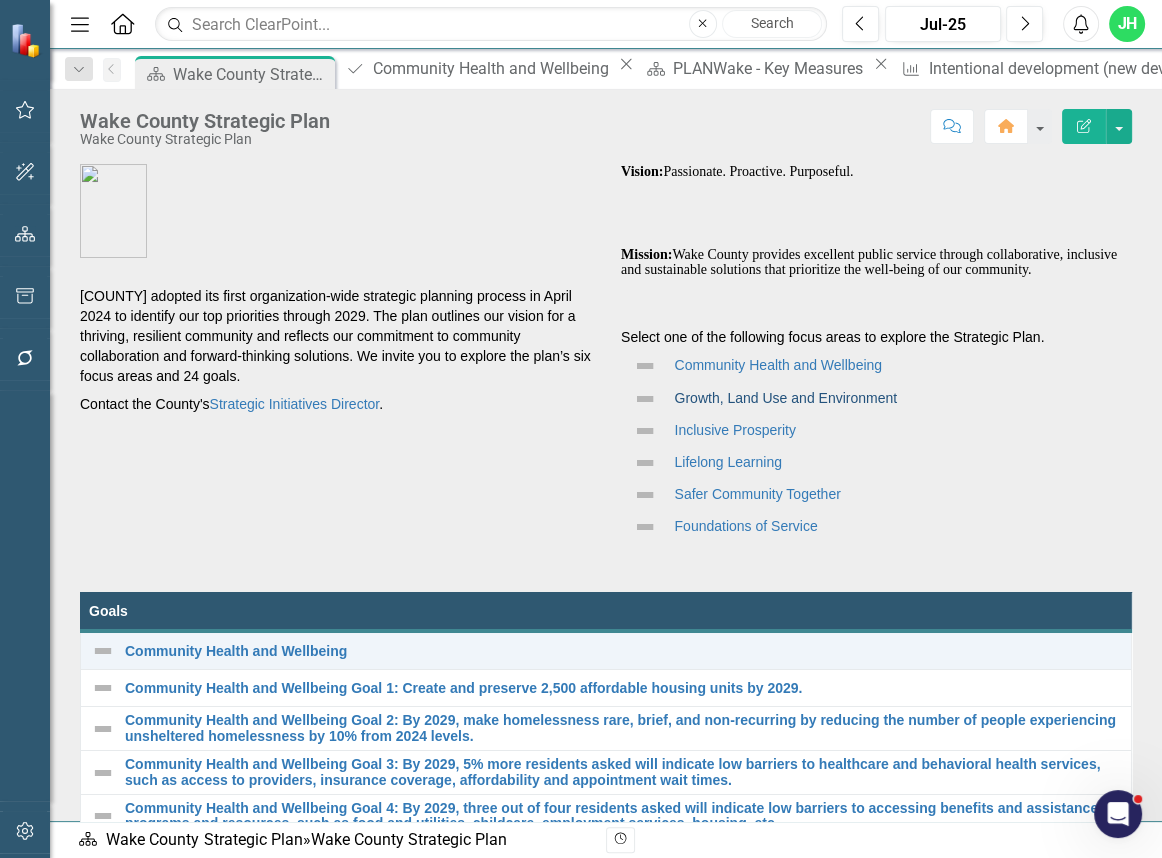 click on "Growth, Land Use and Environment" at bounding box center (785, 398) 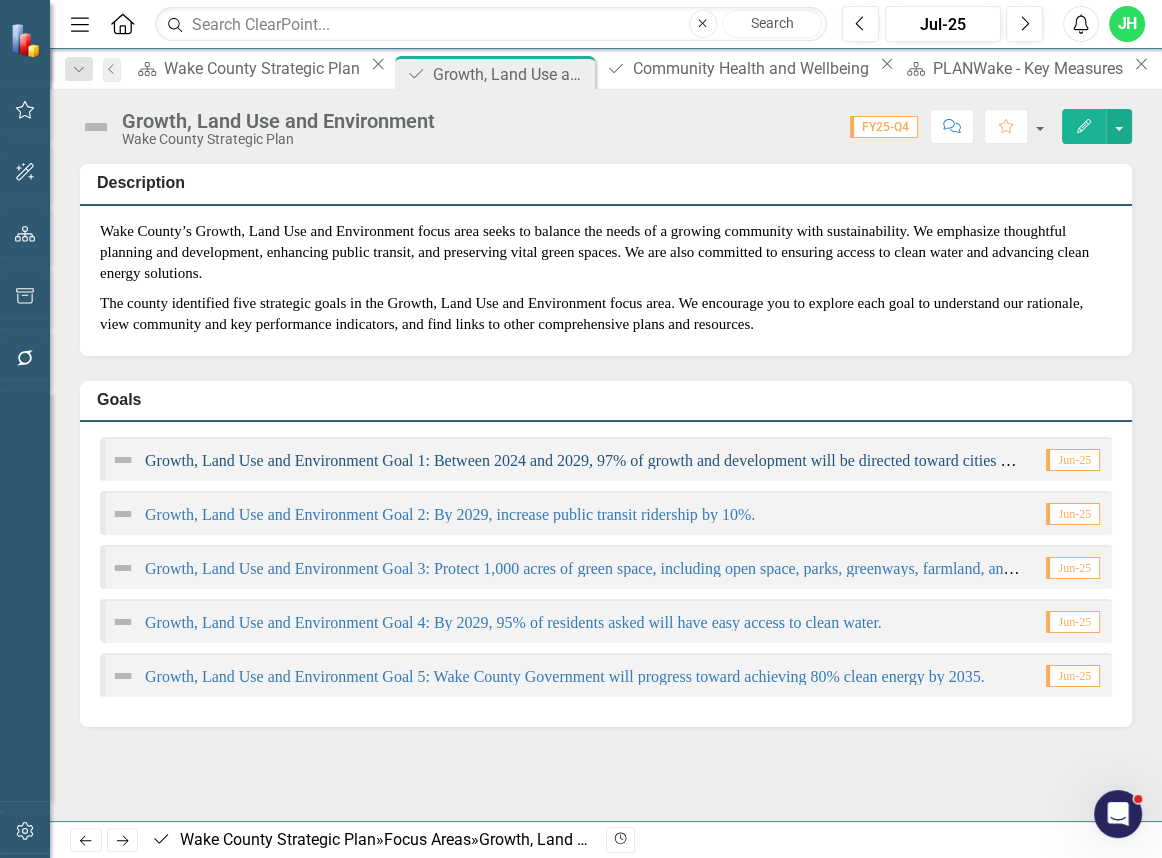 click on "Growth, Land Use and Environment Goal 1: Between 2024 and 2029, 97% of growth and development will be directed toward cities and towns that provide municipal services, transportation, and utilities." at bounding box center [799, 460] 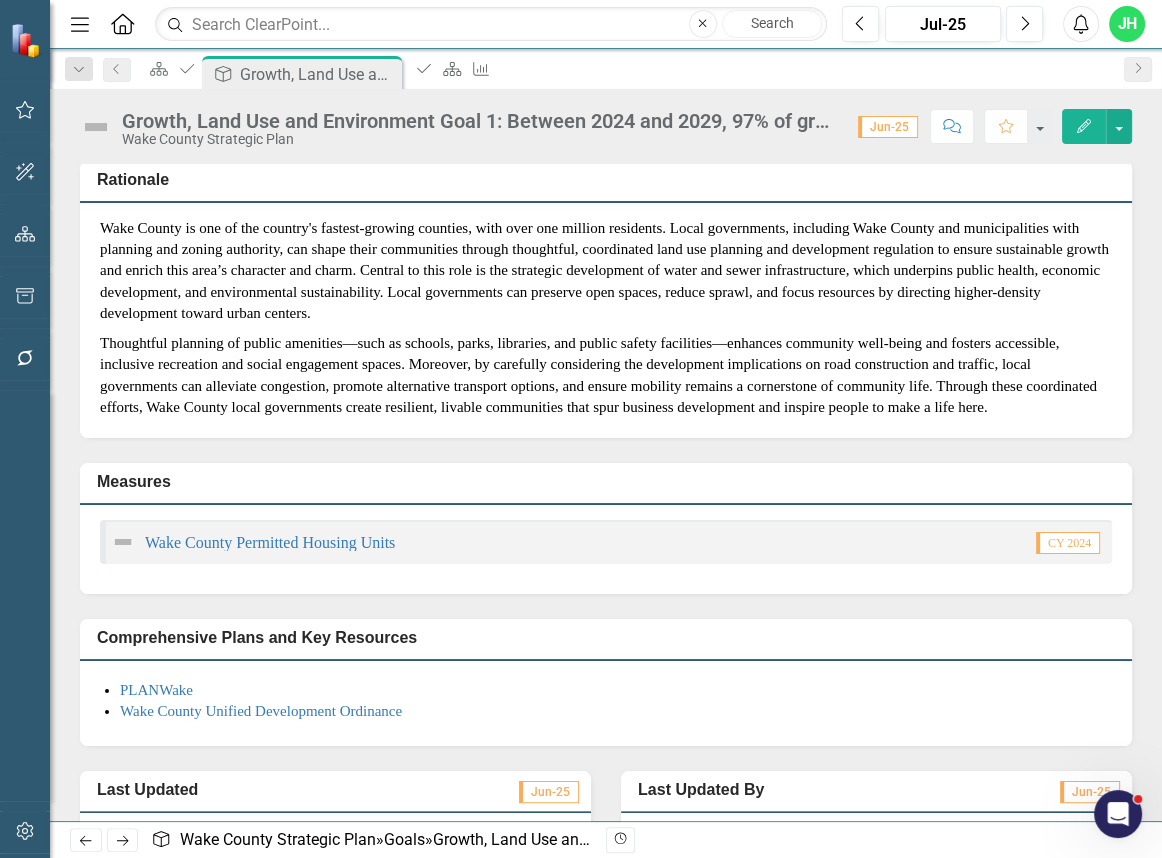 scroll, scrollTop: 0, scrollLeft: 0, axis: both 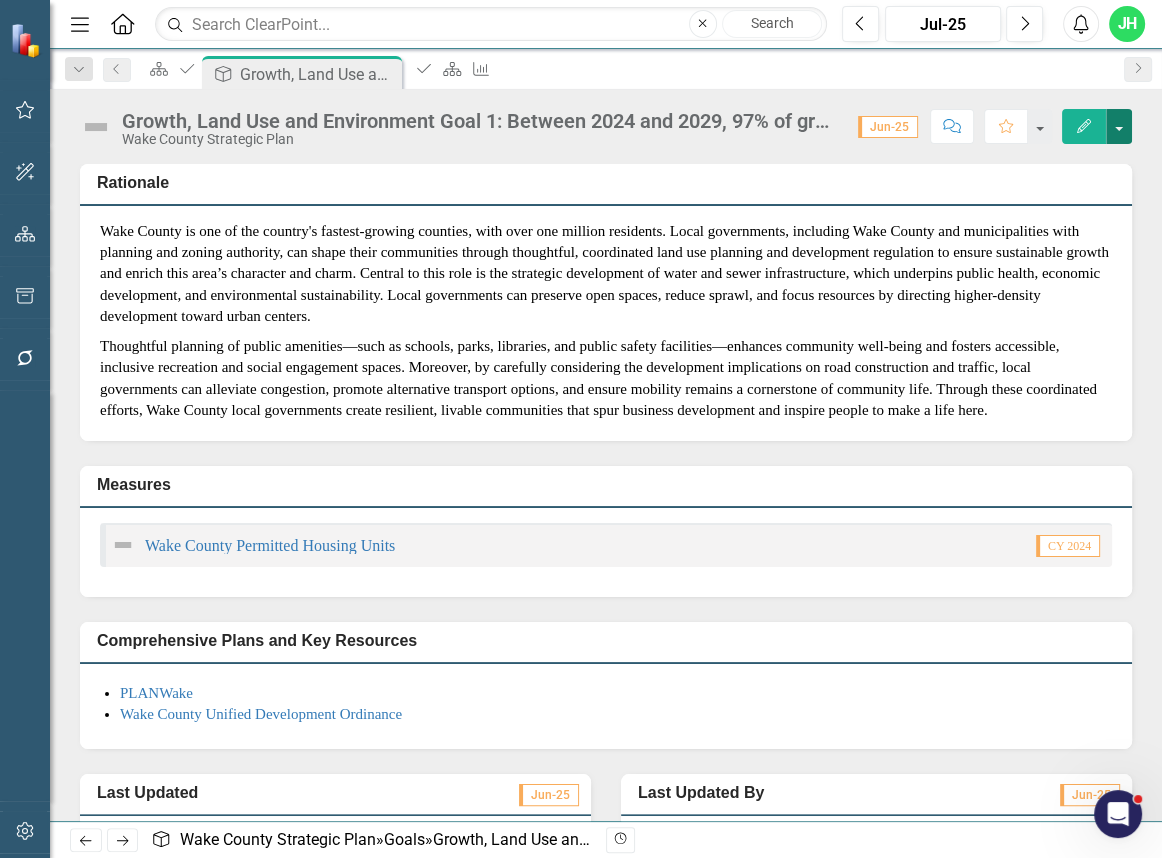 click at bounding box center [1119, 126] 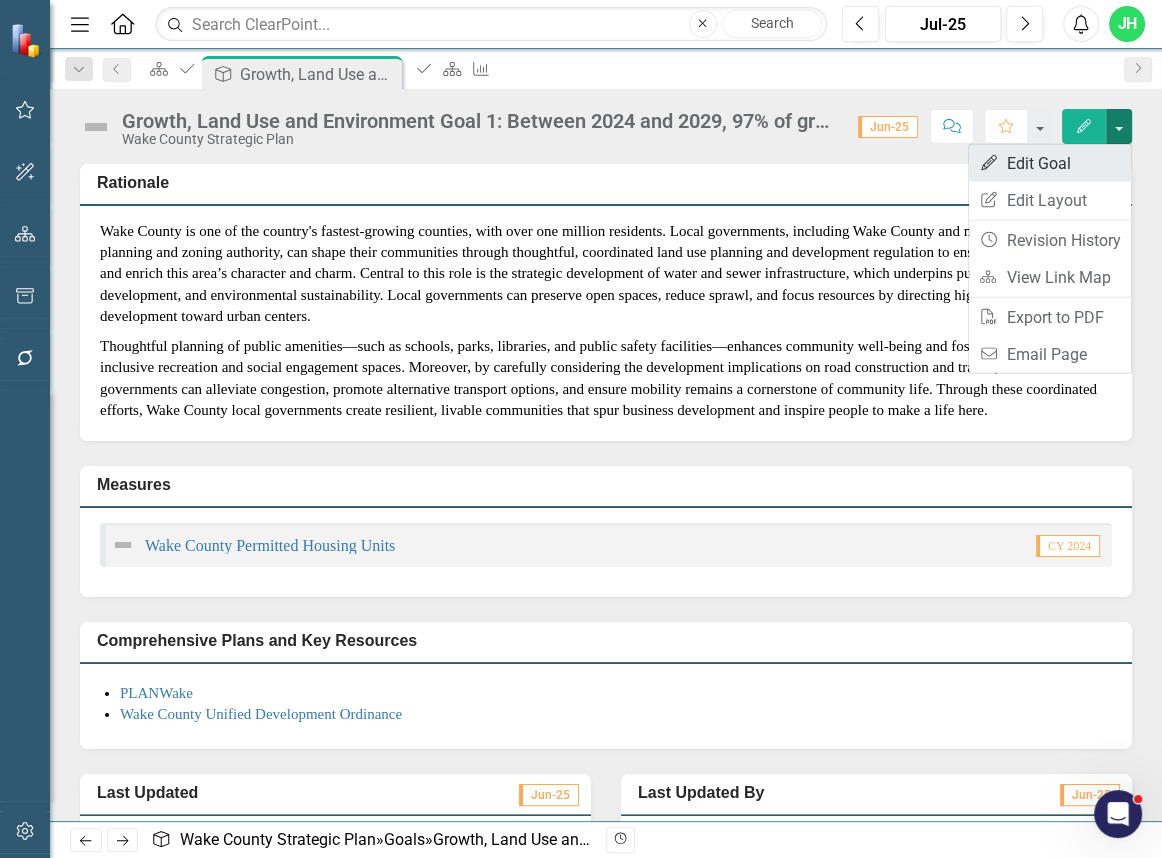 click on "Edit Edit Goal" at bounding box center [1050, 163] 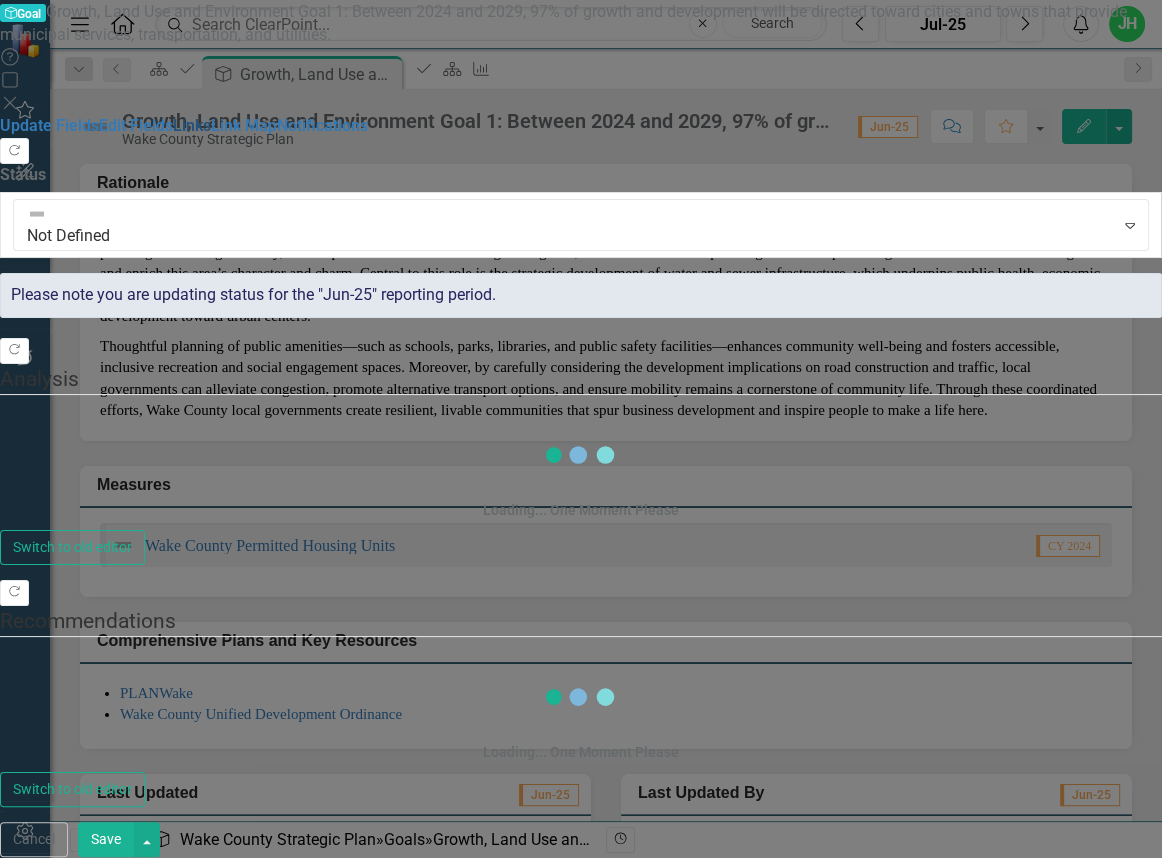 click on "Links" at bounding box center [192, 125] 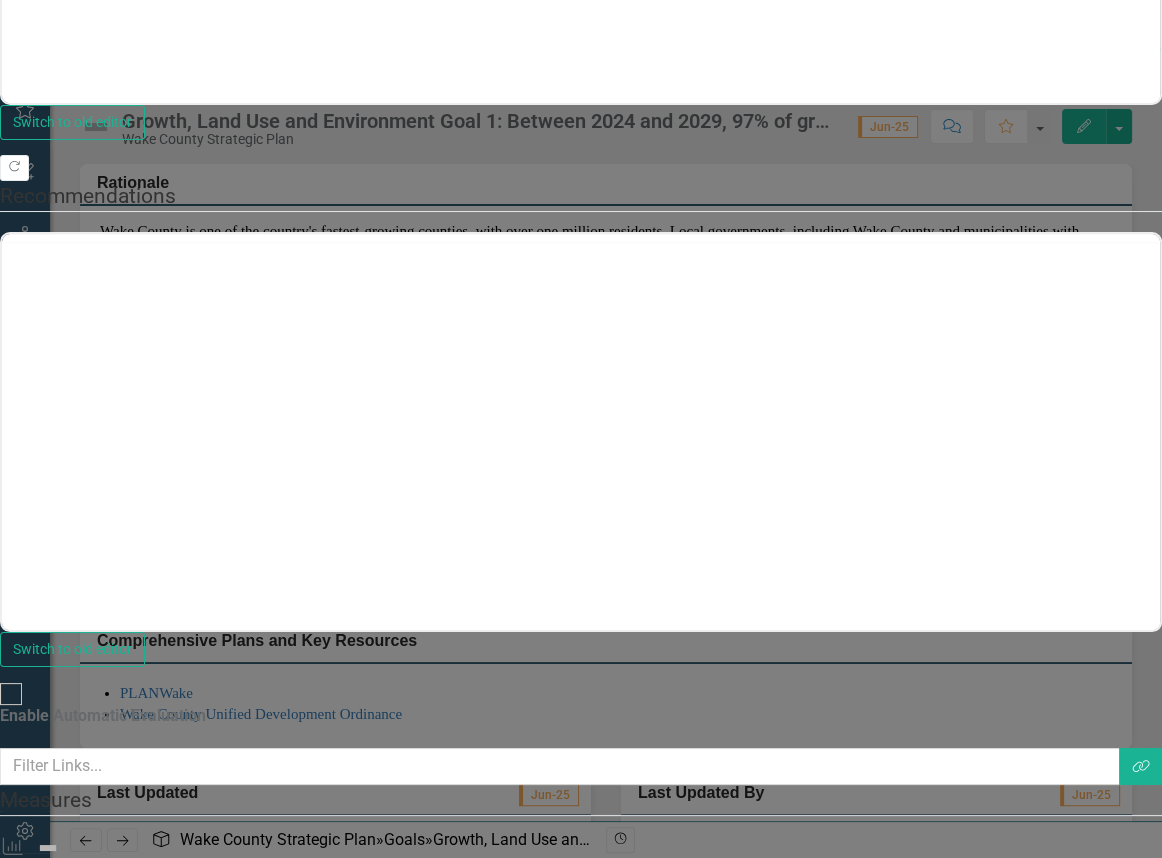 scroll, scrollTop: 0, scrollLeft: 0, axis: both 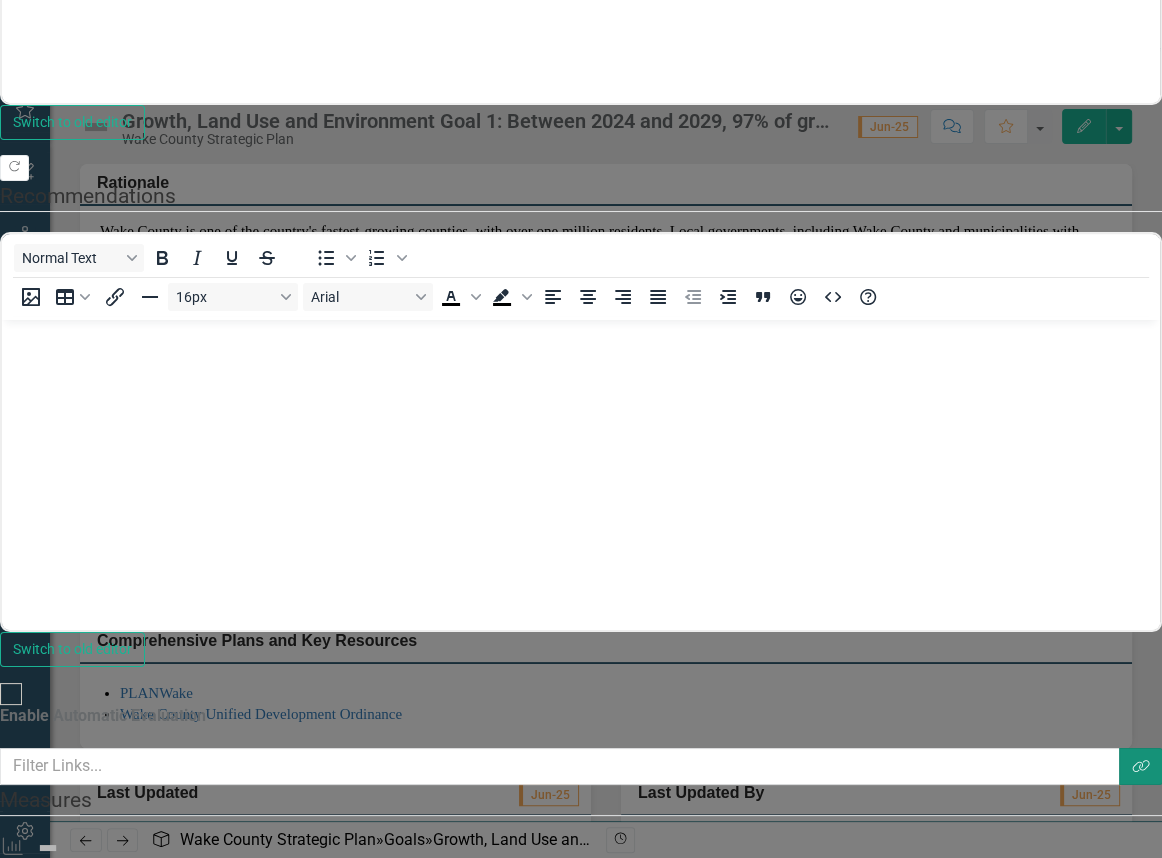 click on "Link Tag" at bounding box center (1141, 766) 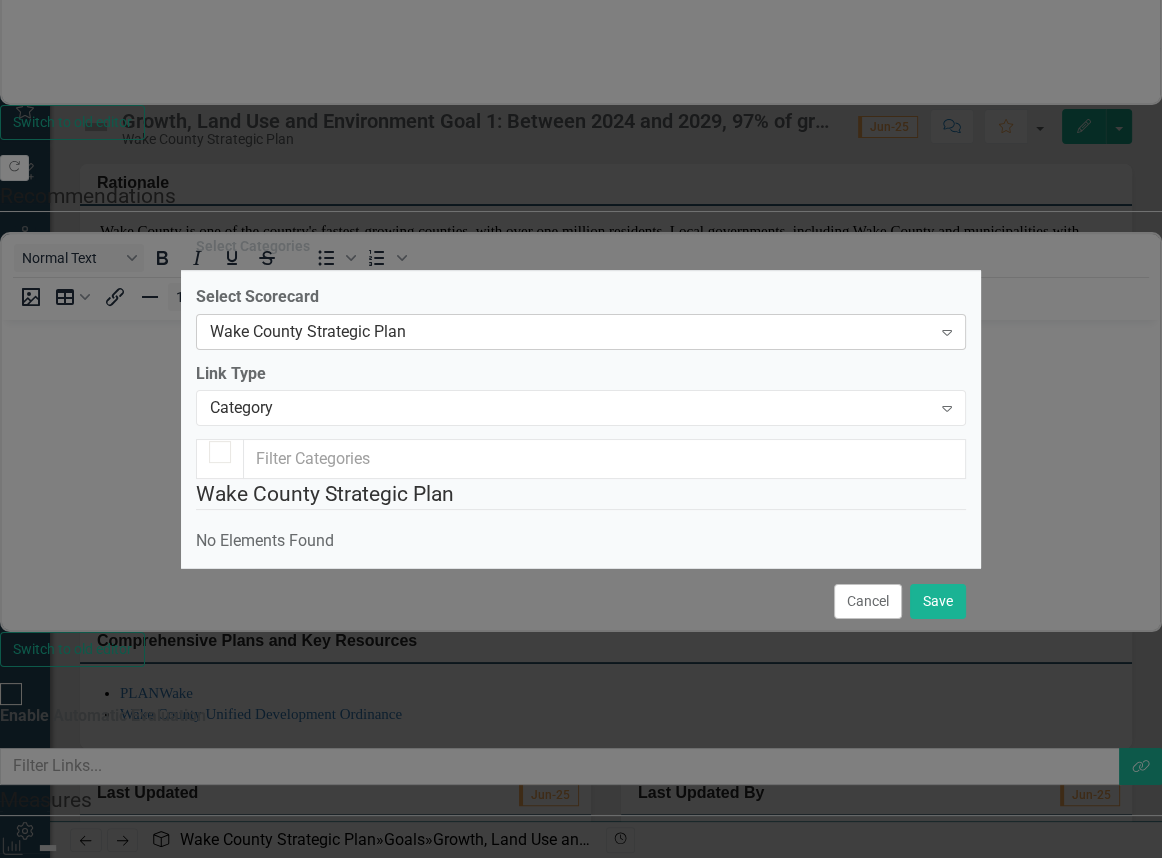 click on "Wake County Strategic Plan" at bounding box center (570, 331) 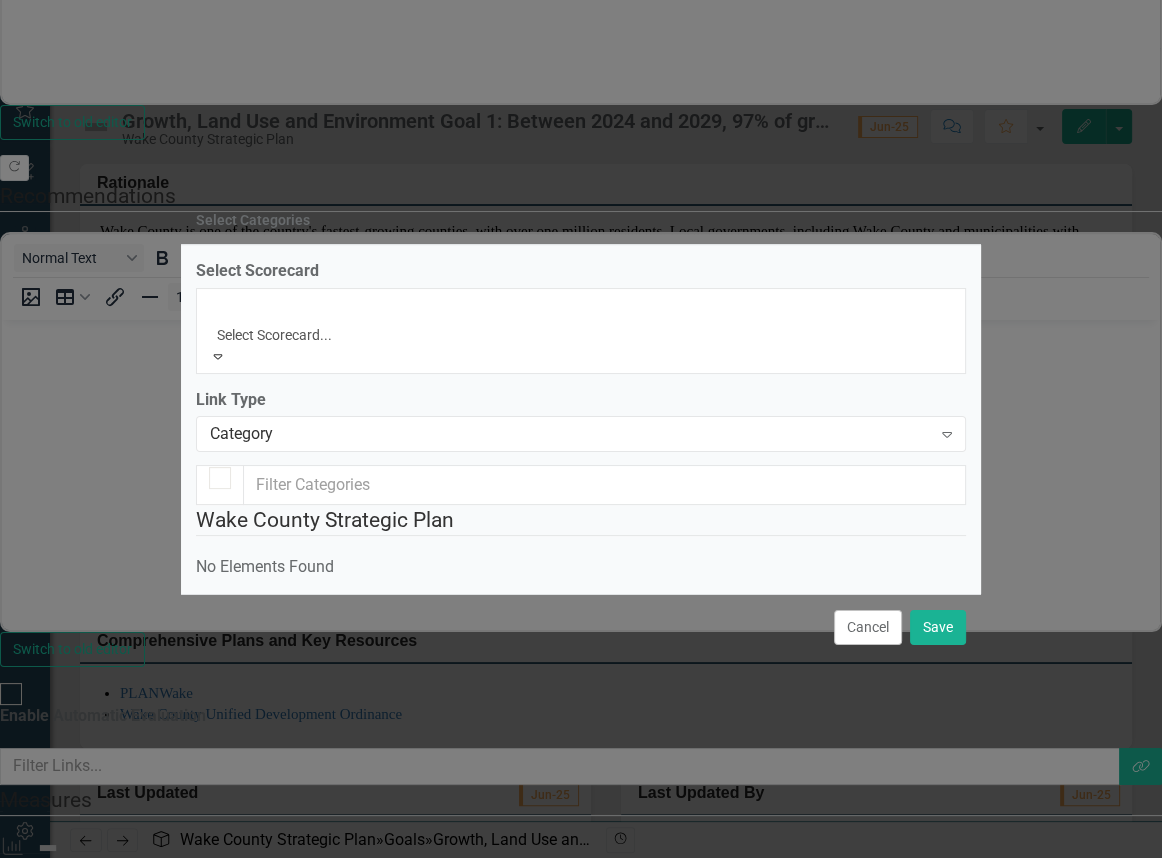 scroll, scrollTop: 454, scrollLeft: 0, axis: vertical 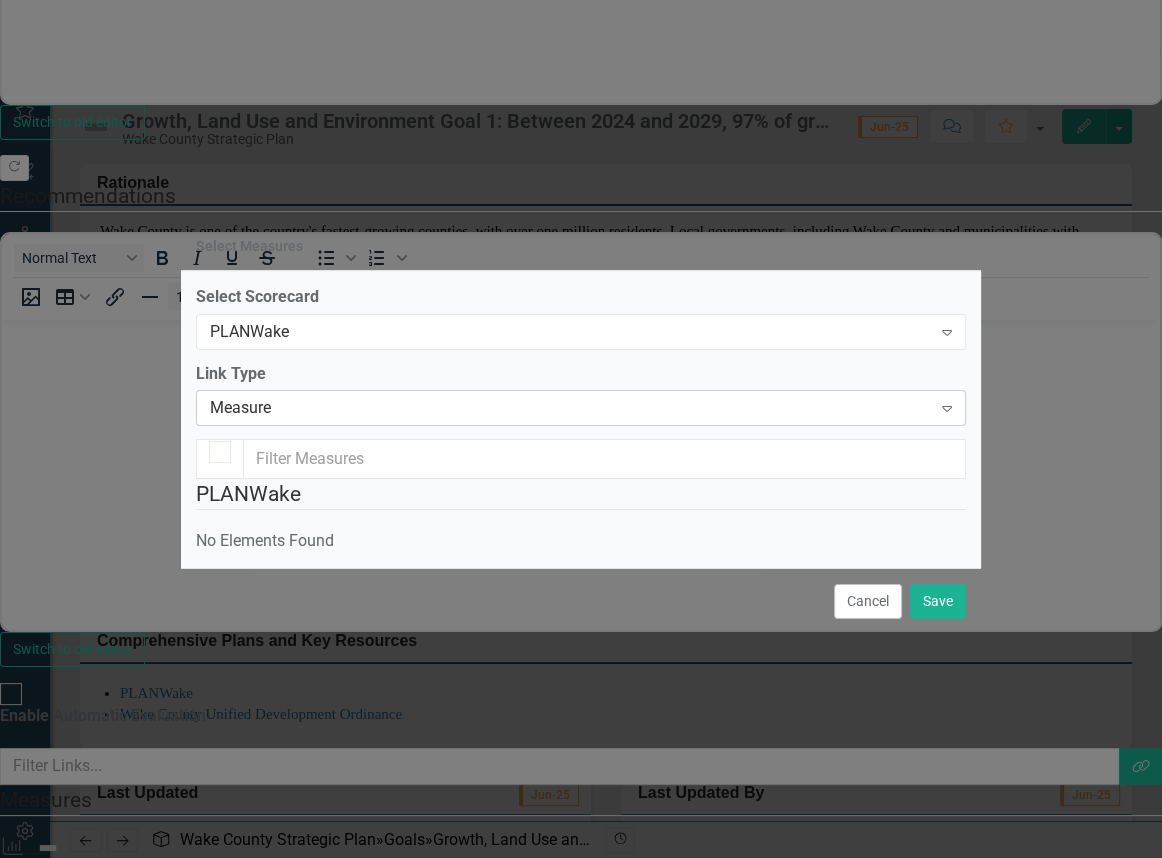 click on "Measure" at bounding box center (570, 408) 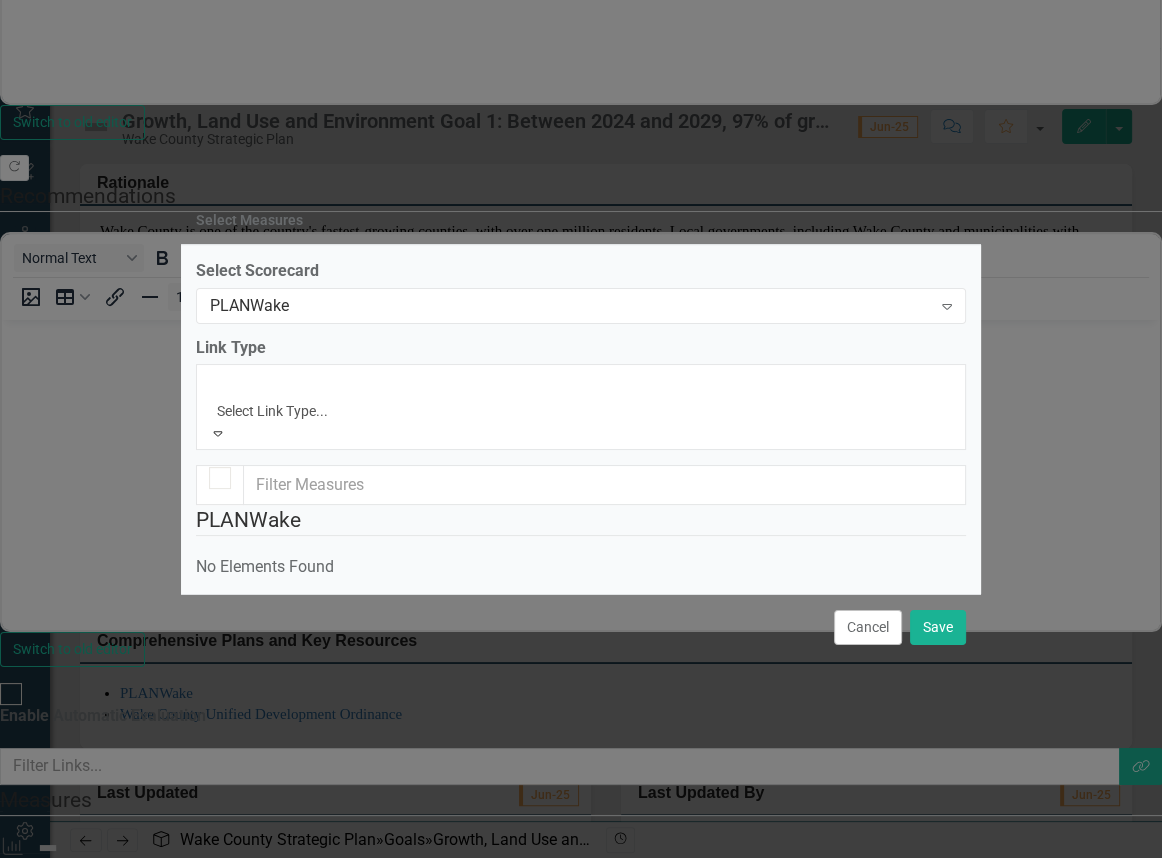 click on "Measure" at bounding box center [581, 869] 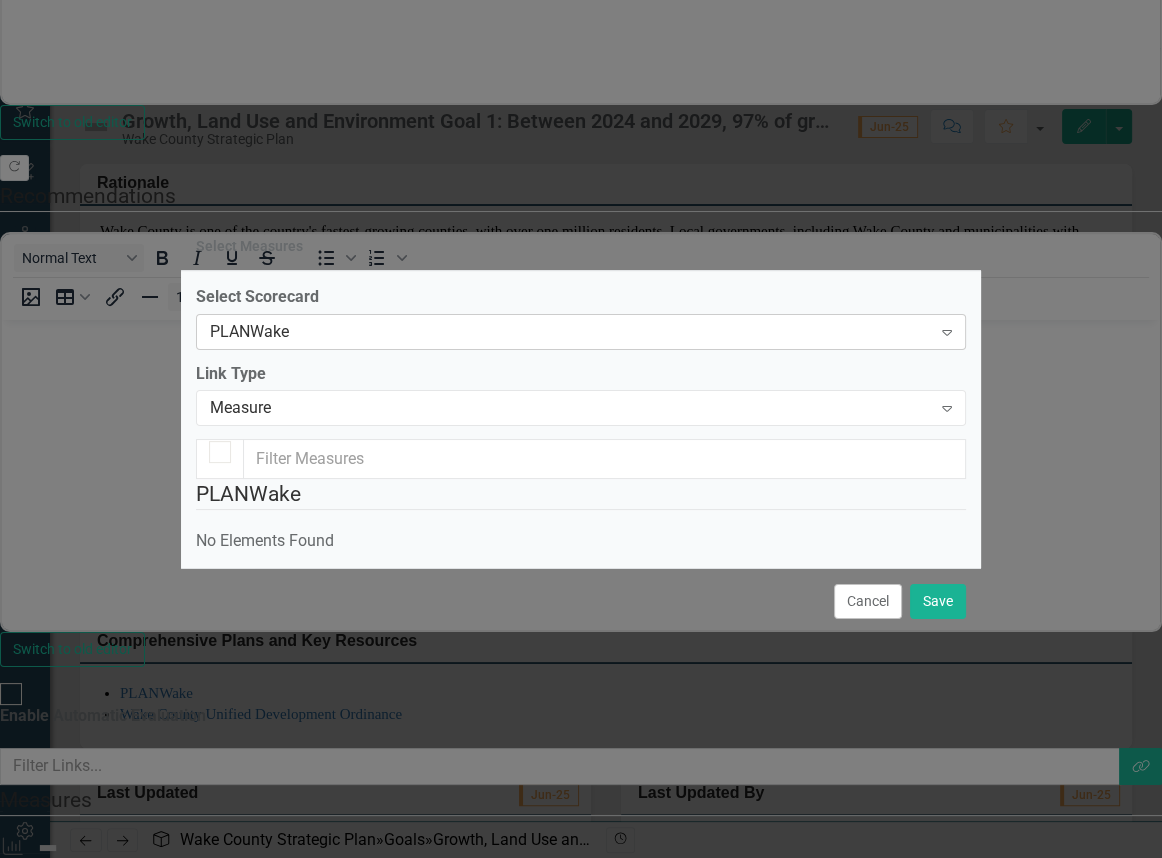 click on "PLANWake" at bounding box center (570, 331) 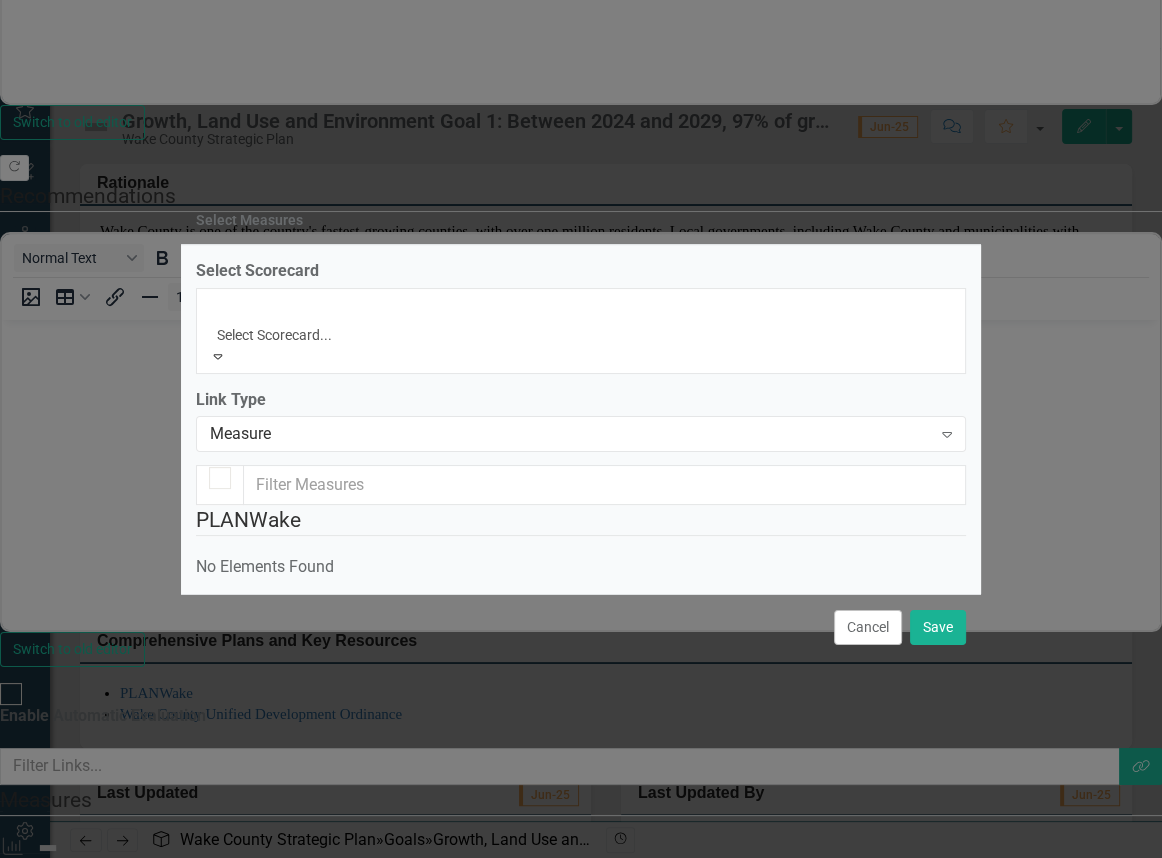 scroll, scrollTop: 441, scrollLeft: 0, axis: vertical 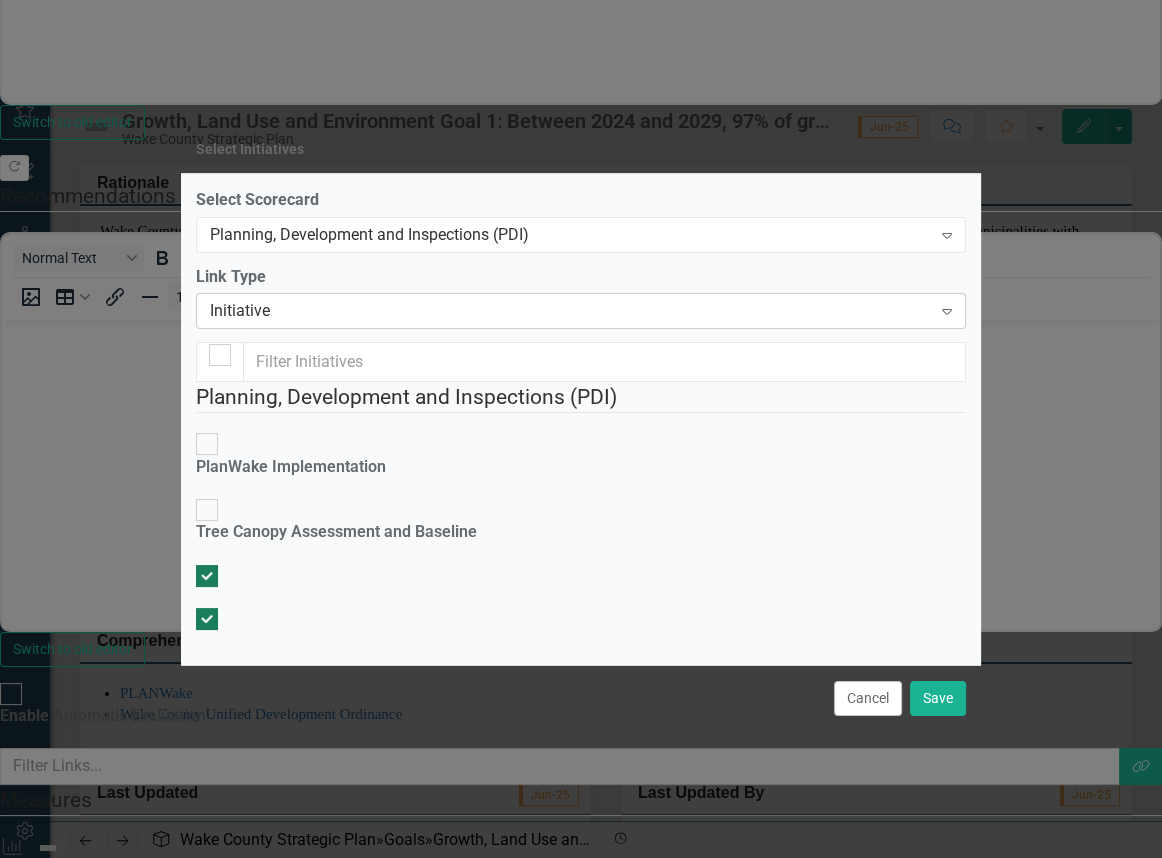 click on "Initiative" at bounding box center [570, 311] 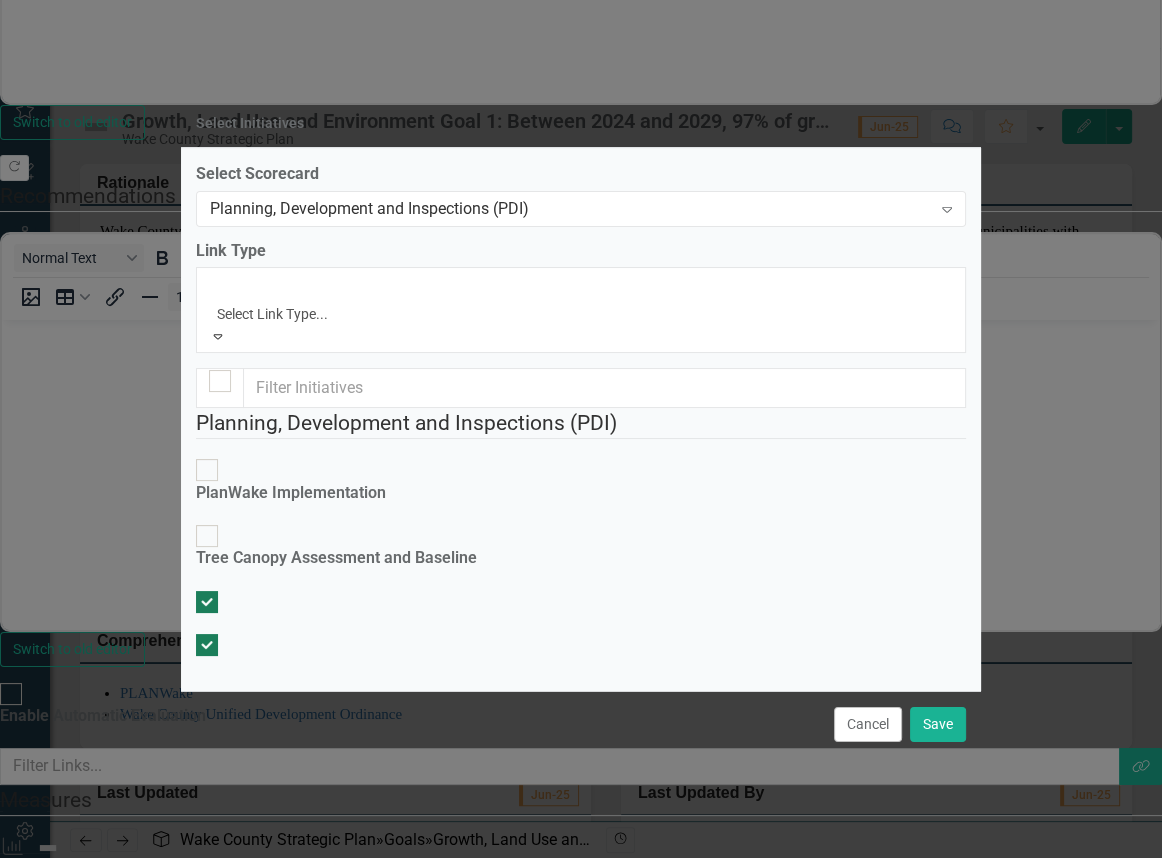 click on "Measure" at bounding box center [581, 892] 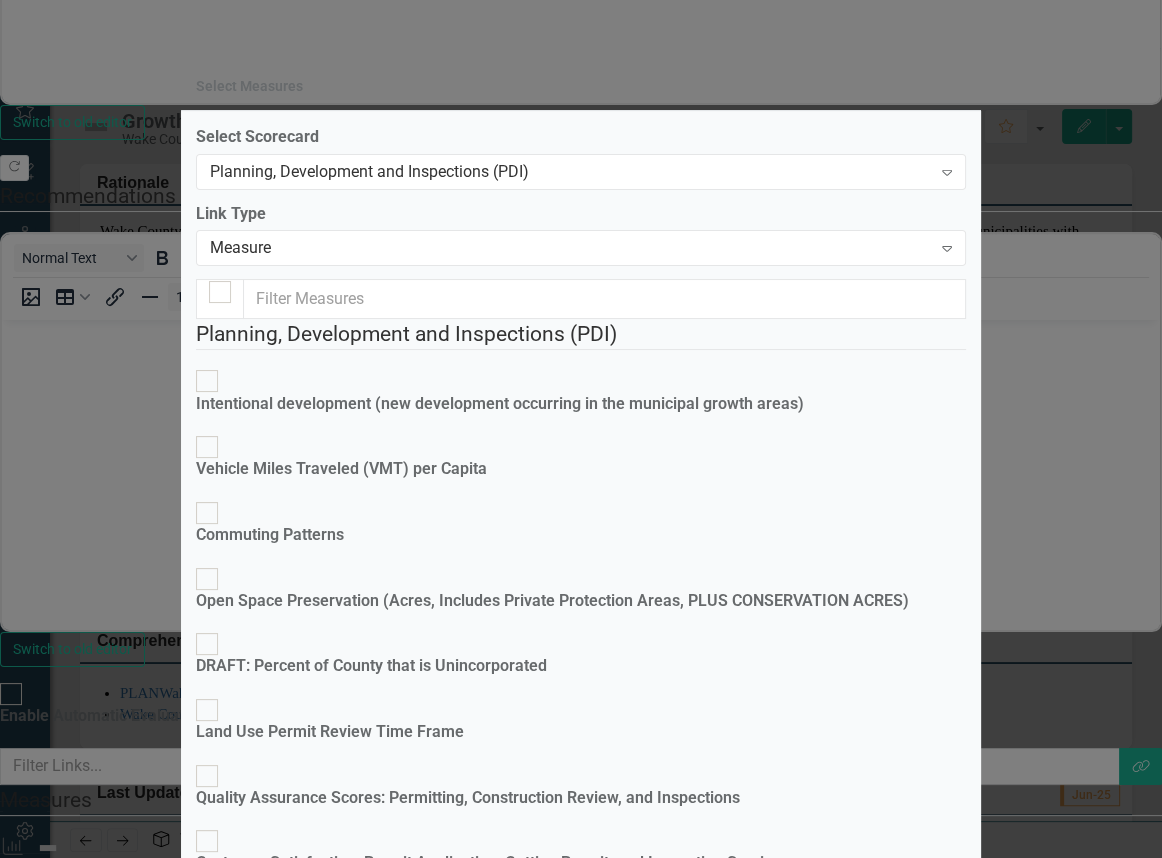 click at bounding box center [207, 381] 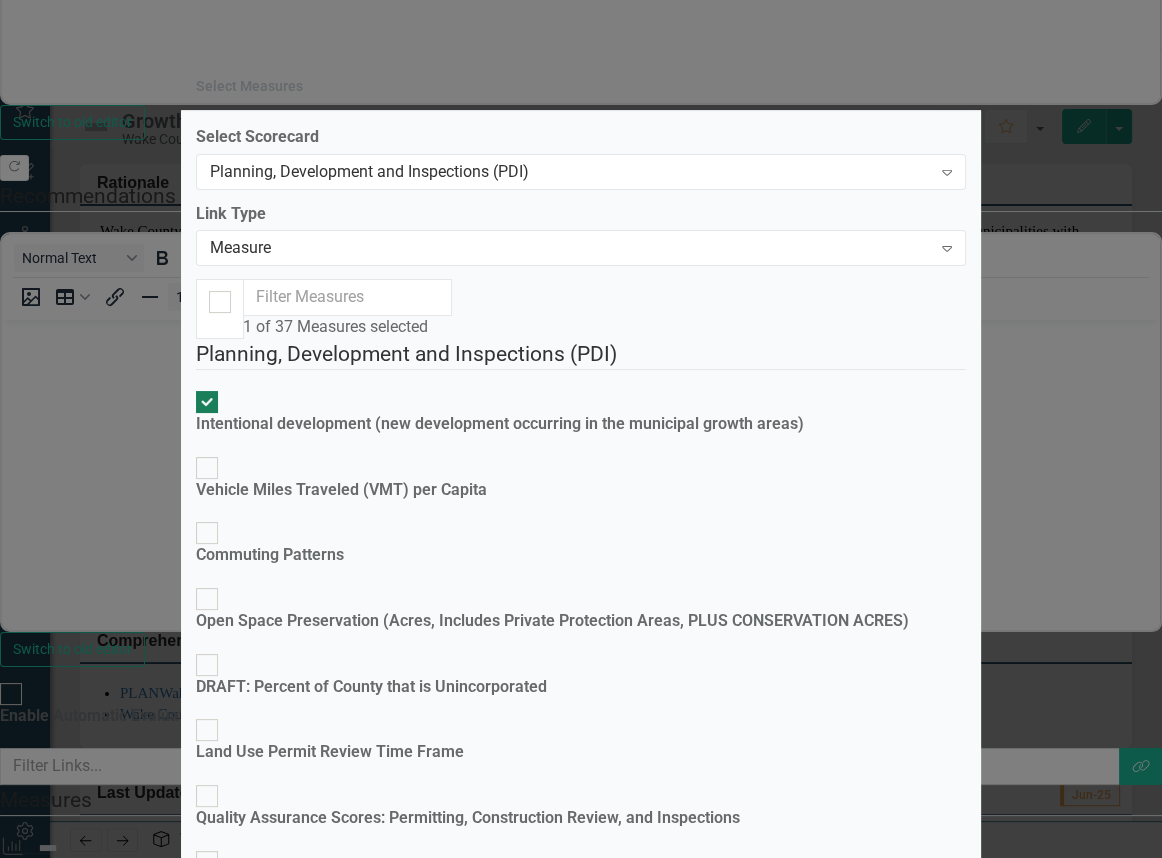 click on "Save" at bounding box center [938, 2954] 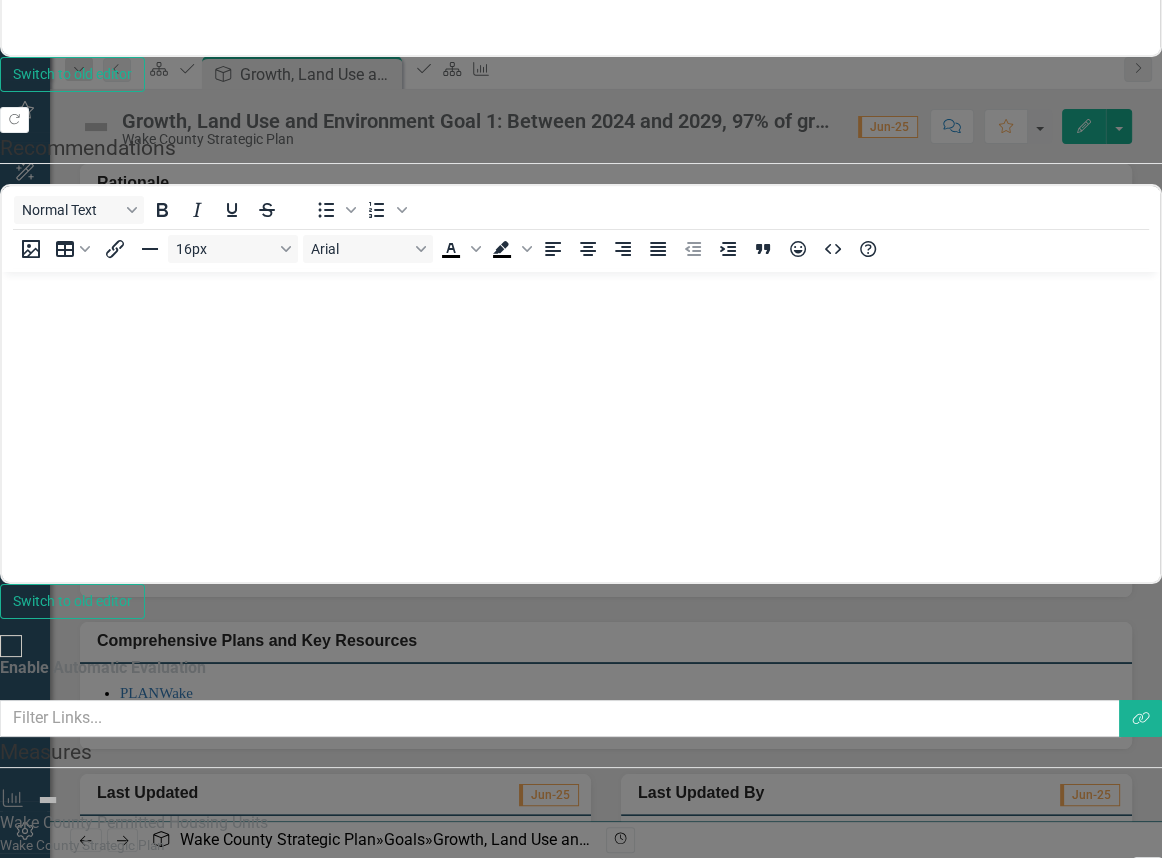 click on "Save" at bounding box center [106, 1597] 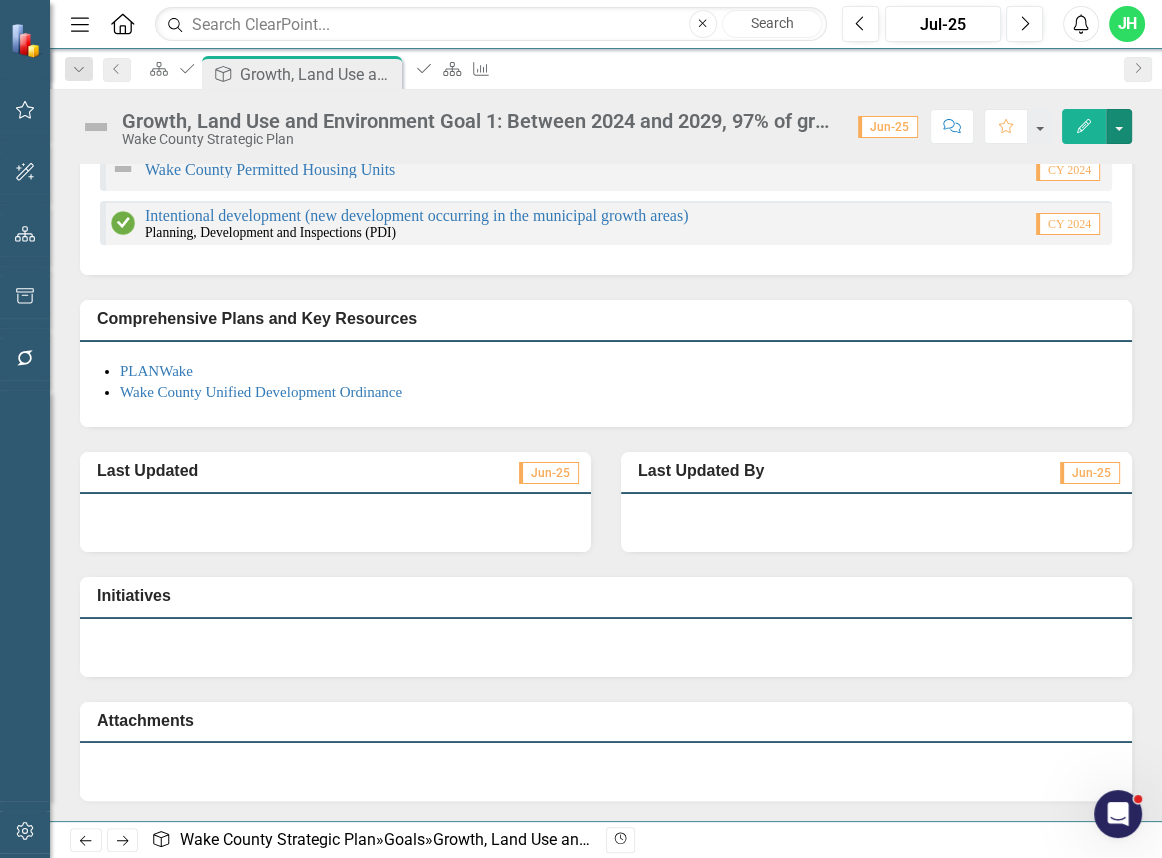 scroll, scrollTop: 0, scrollLeft: 0, axis: both 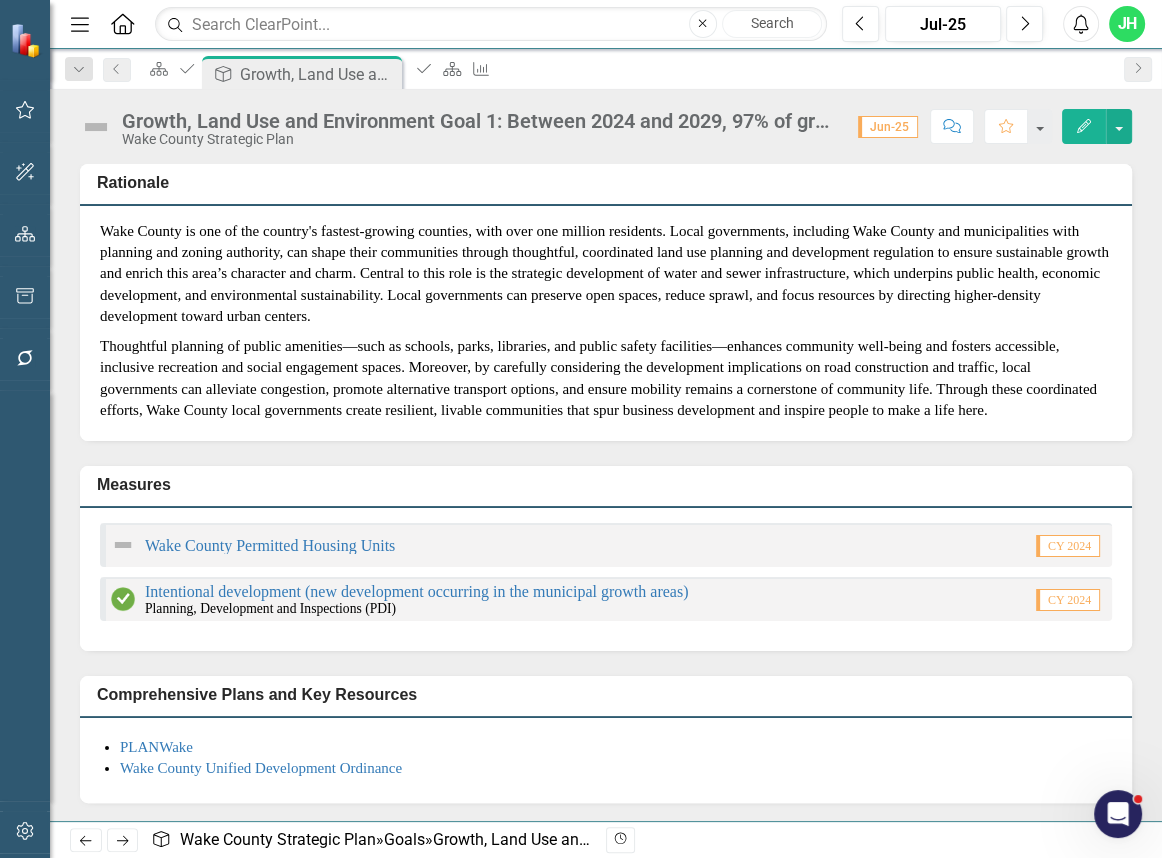 click on "Menu" 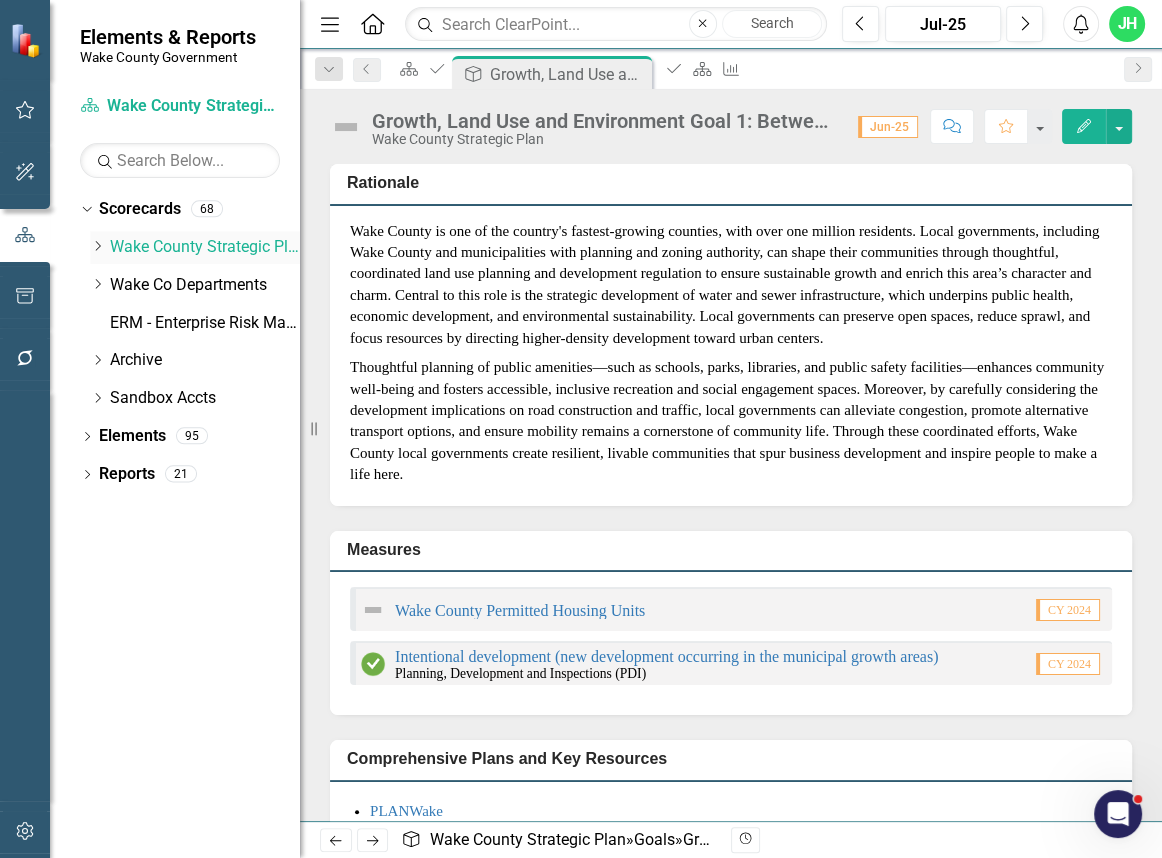 click on "Dropdown" 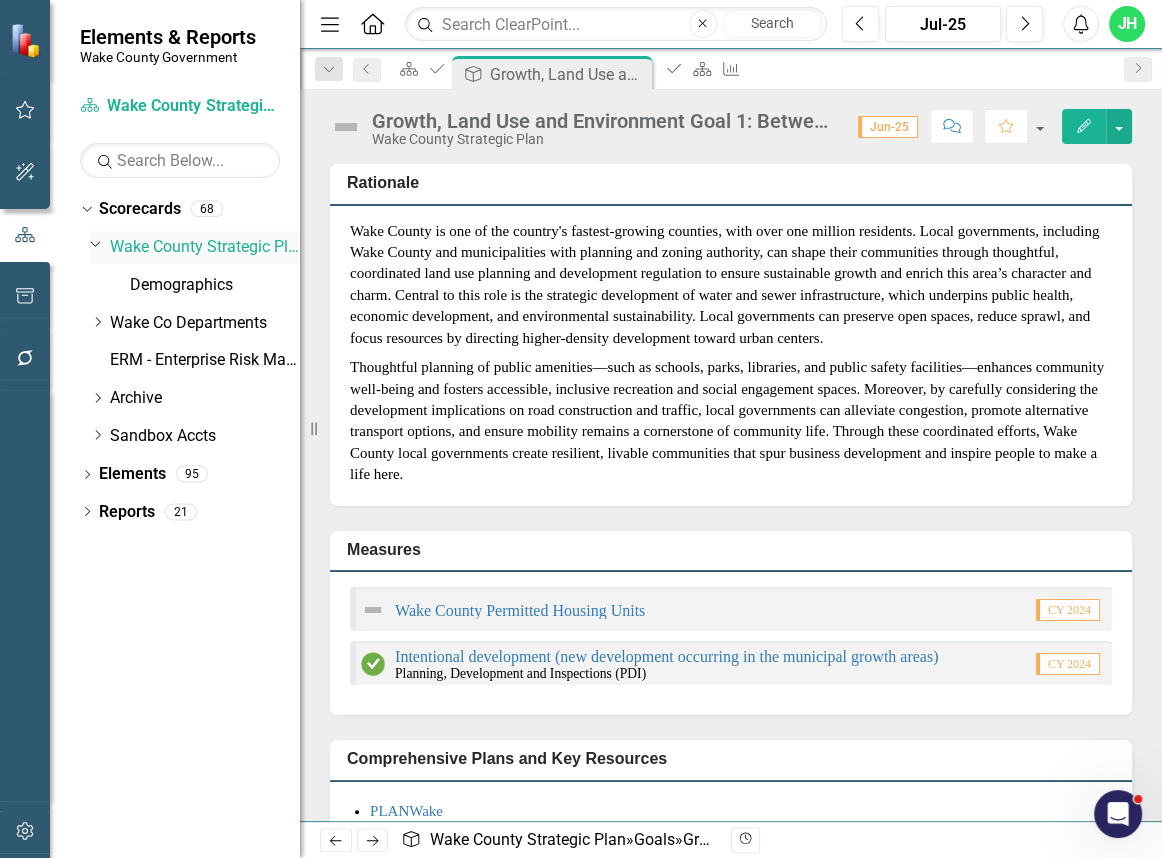 click on "Wake County Strategic Plan" at bounding box center [205, 247] 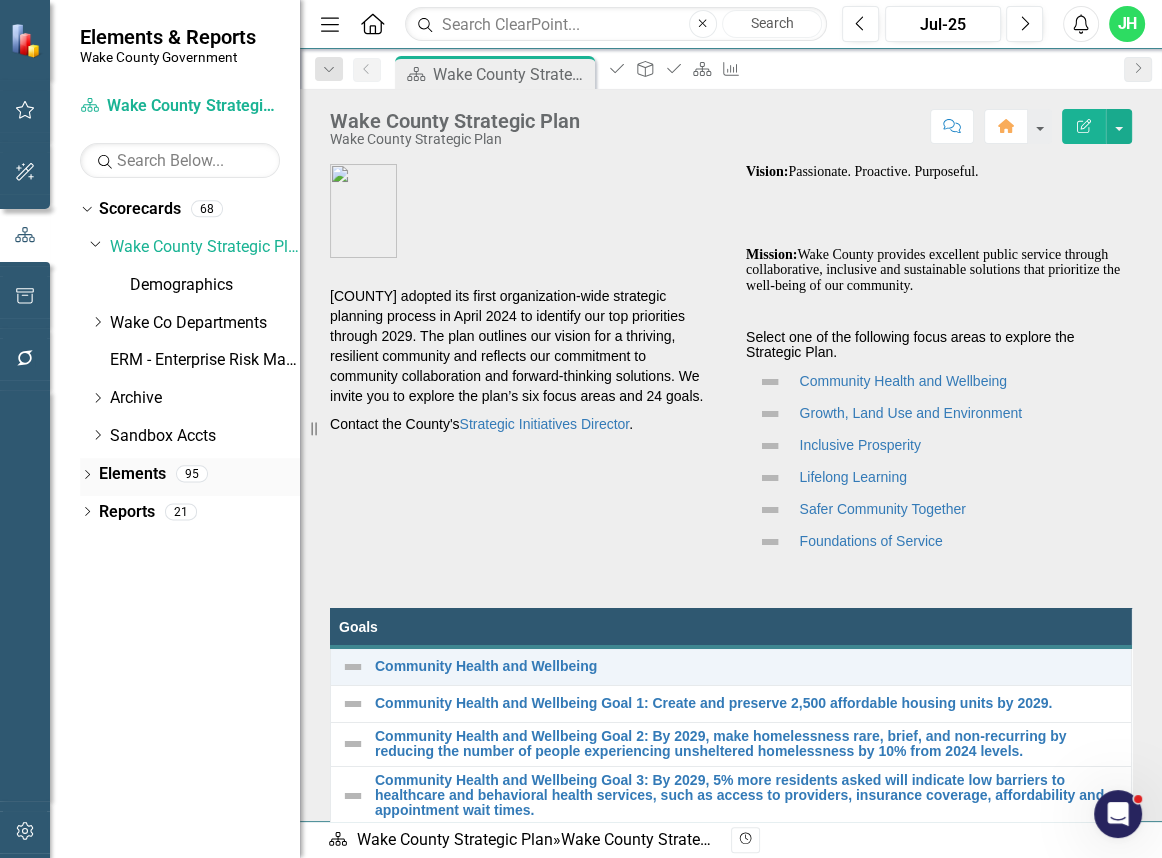 click on "Dropdown" 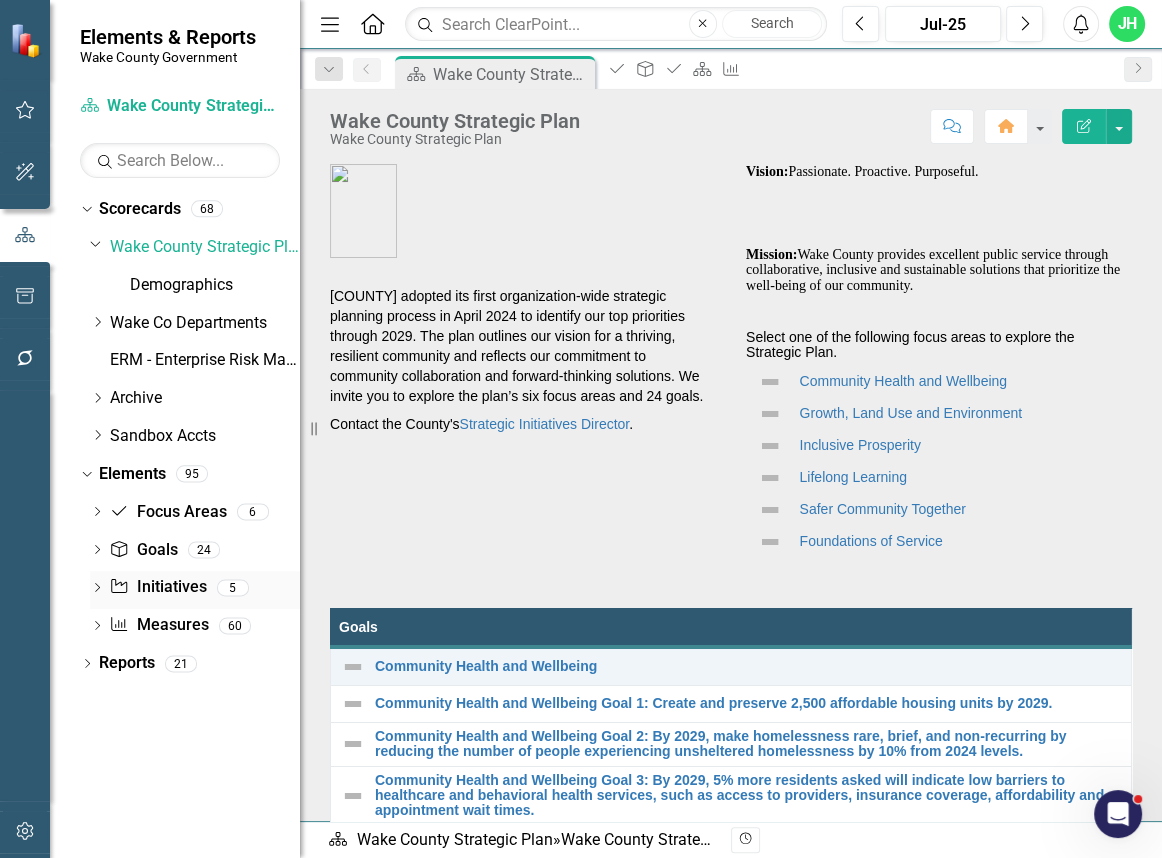 click on "Initiative Initiatives" at bounding box center [157, 587] 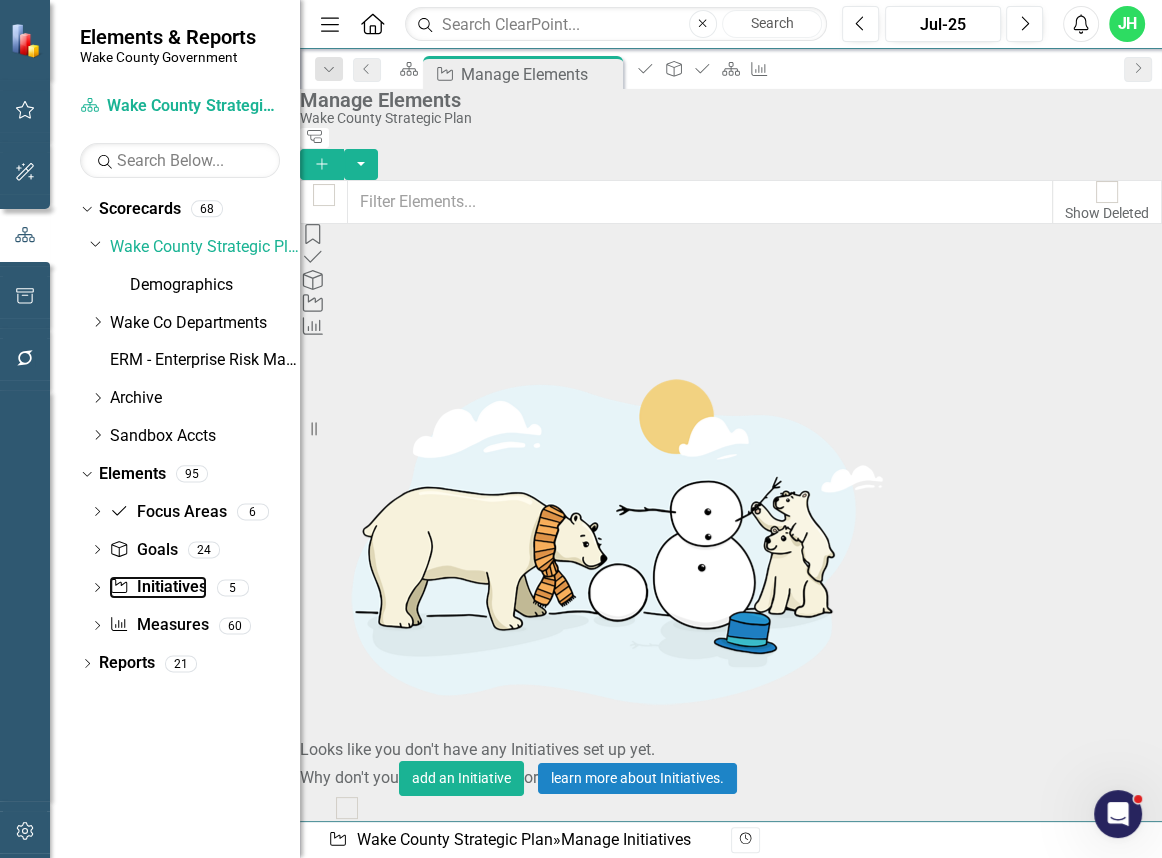 checkbox on "false" 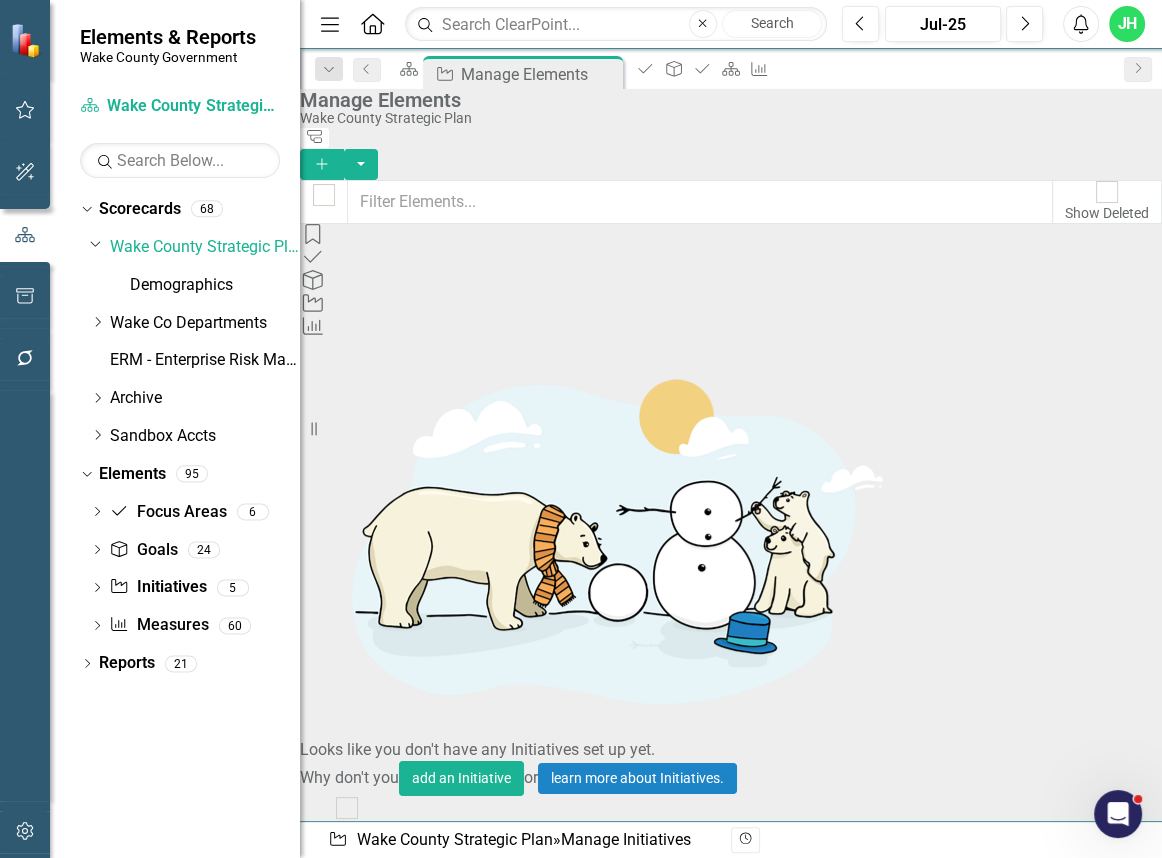 click on "GLUE 1.1: Advocate and promote high-density development in municipalities to foster efficient land use, sustainable growth, and increase affordable housing." at bounding box center (901, 2380) 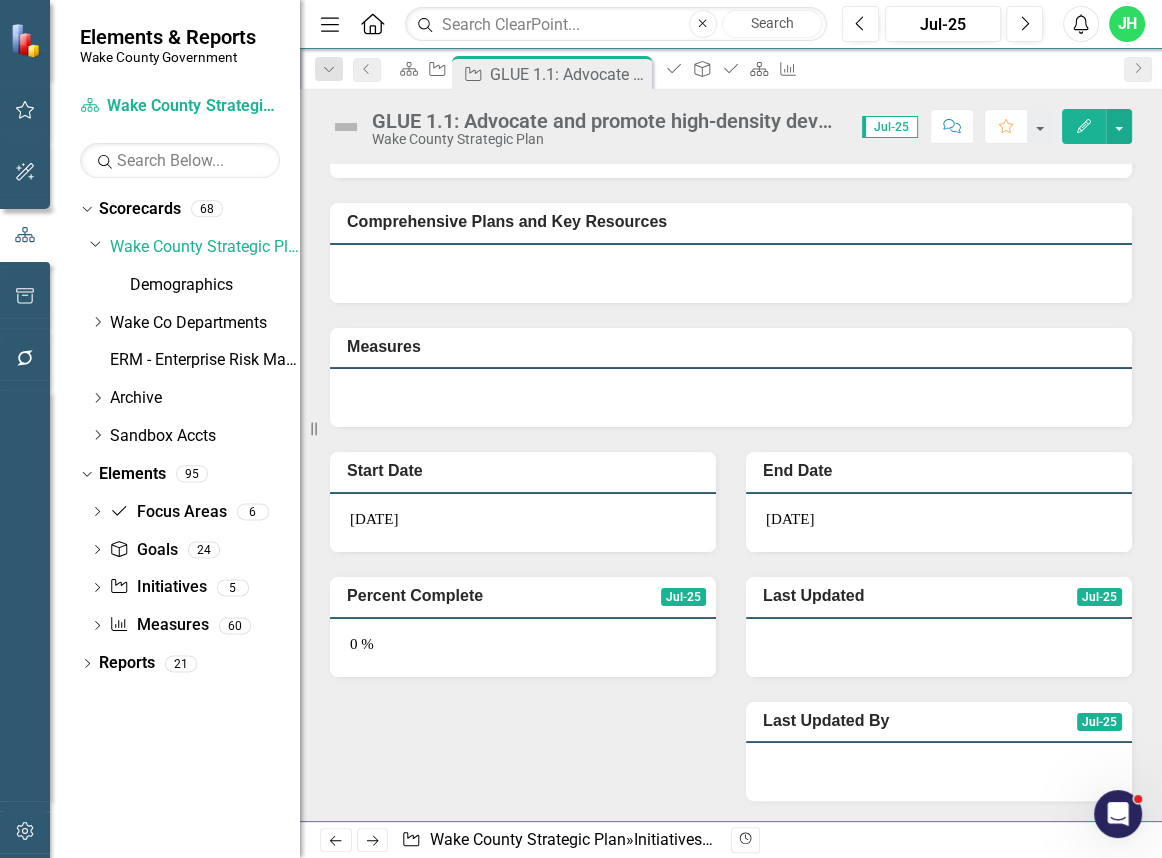 scroll, scrollTop: 0, scrollLeft: 0, axis: both 